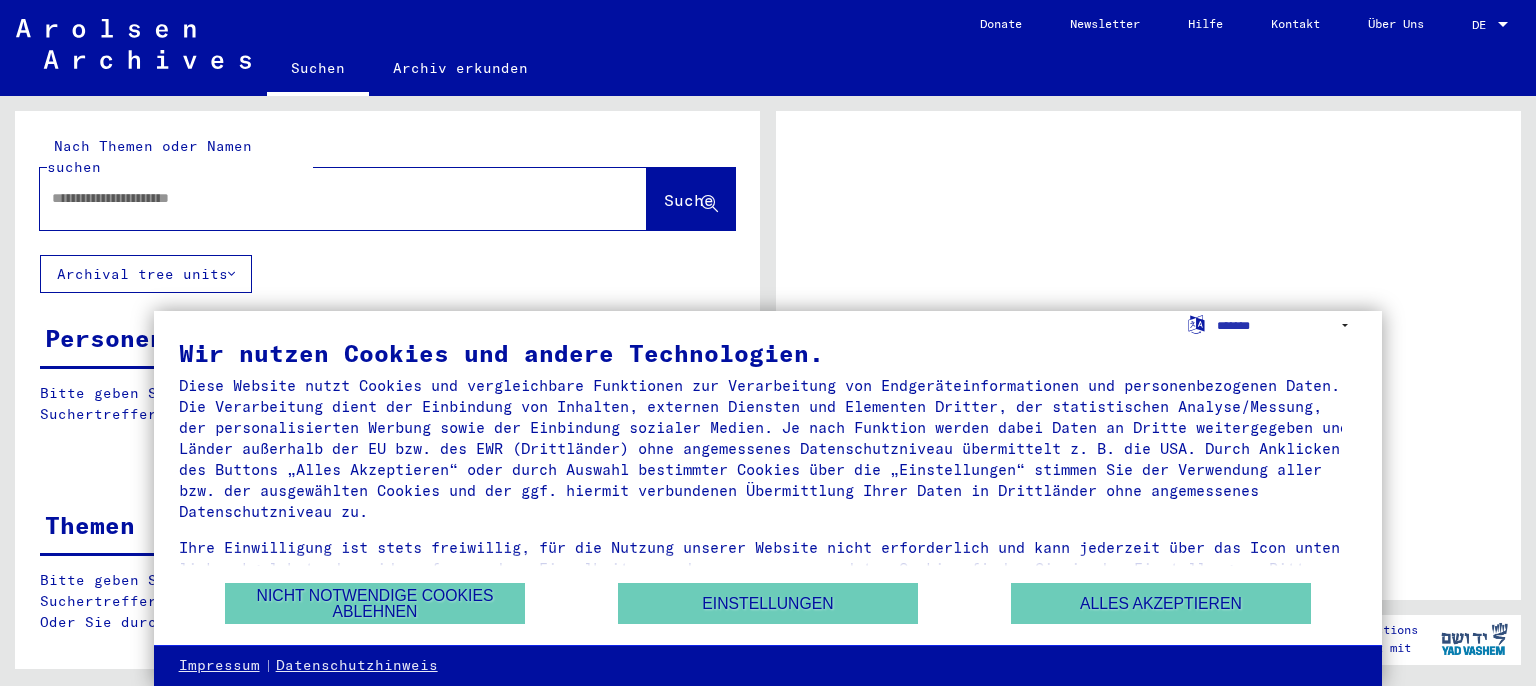 scroll, scrollTop: 0, scrollLeft: 0, axis: both 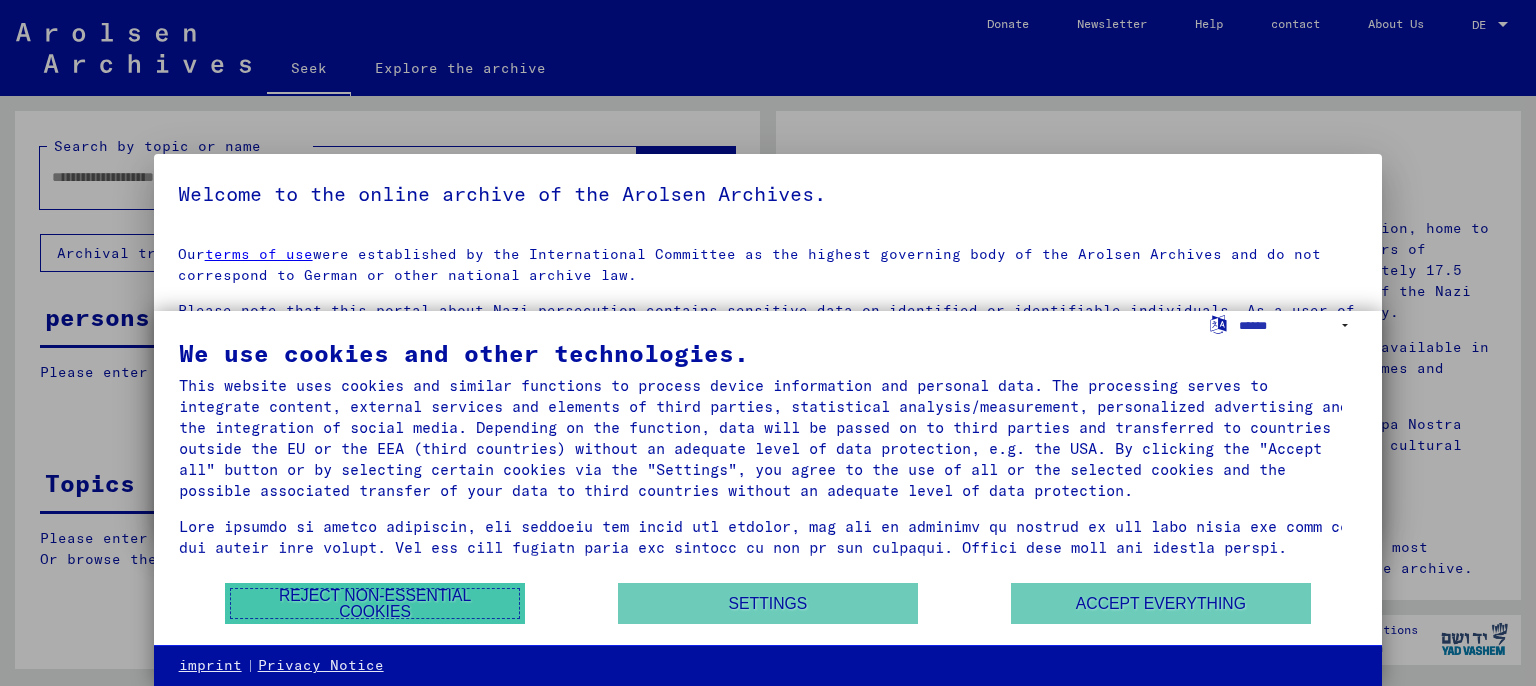 click on "Reject non-essential cookies" at bounding box center [375, 603] 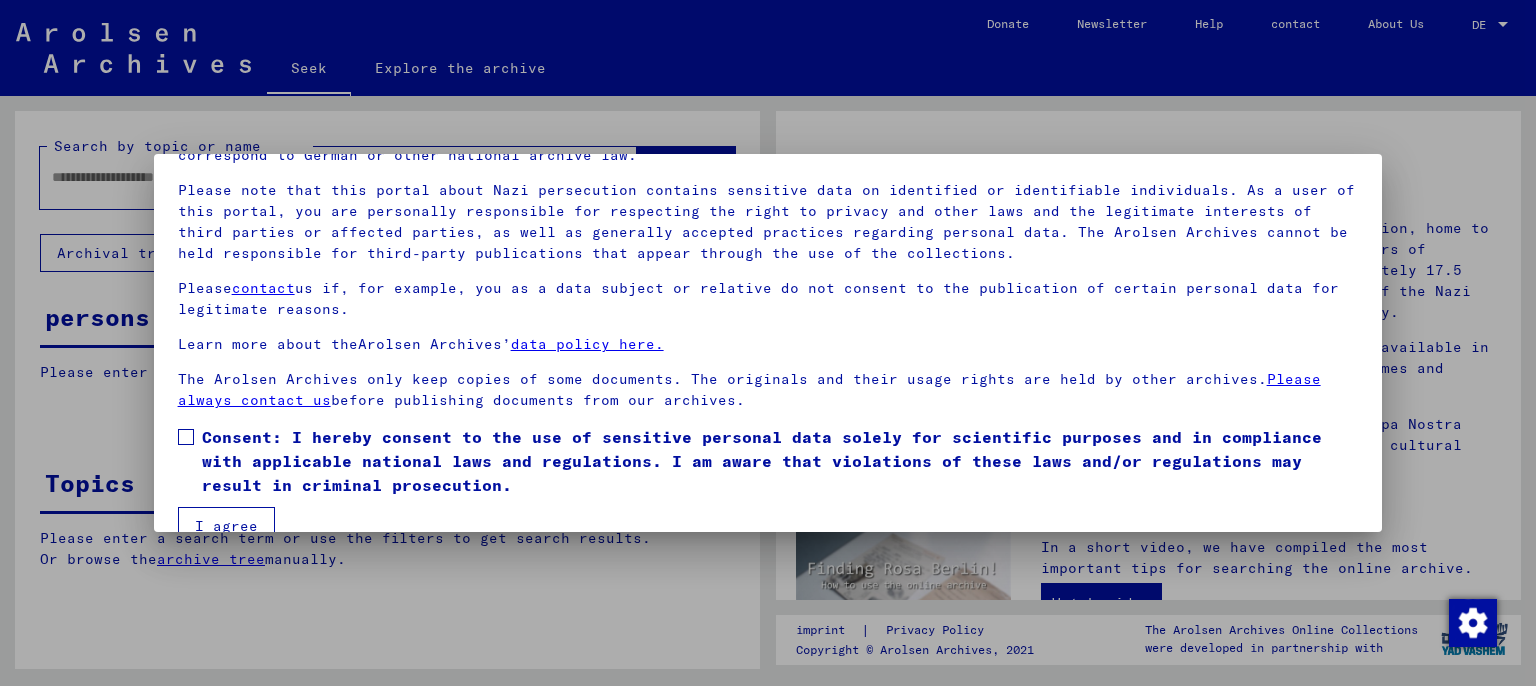 scroll, scrollTop: 157, scrollLeft: 0, axis: vertical 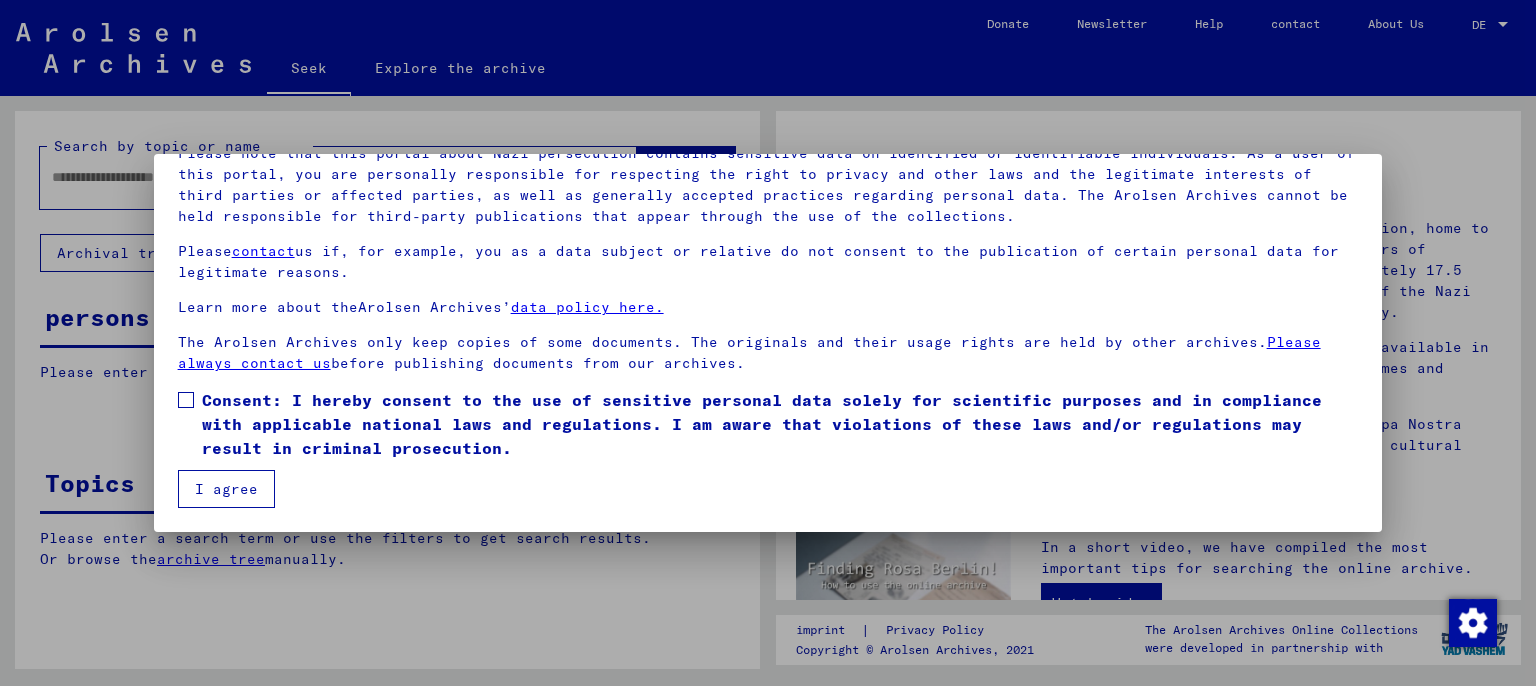 click on "I agree" at bounding box center [226, 489] 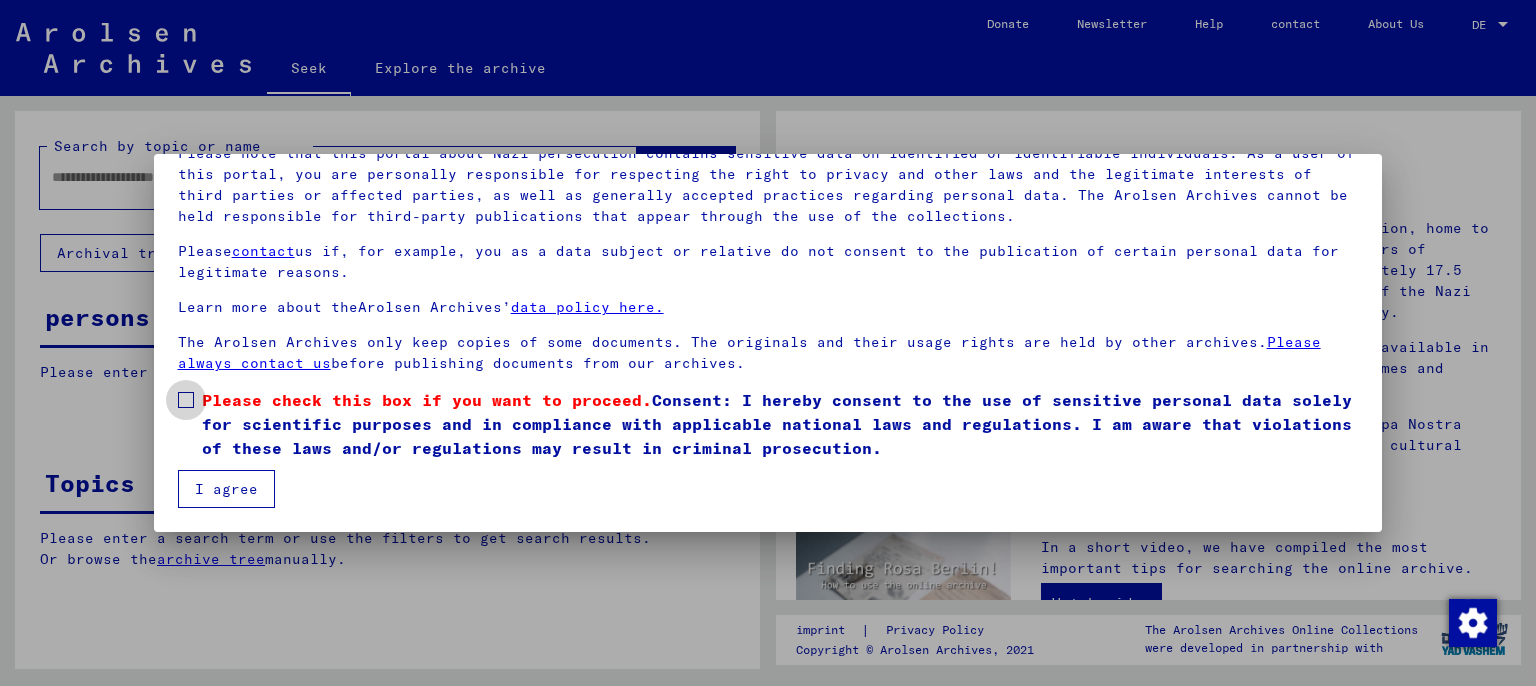 click at bounding box center [186, 400] 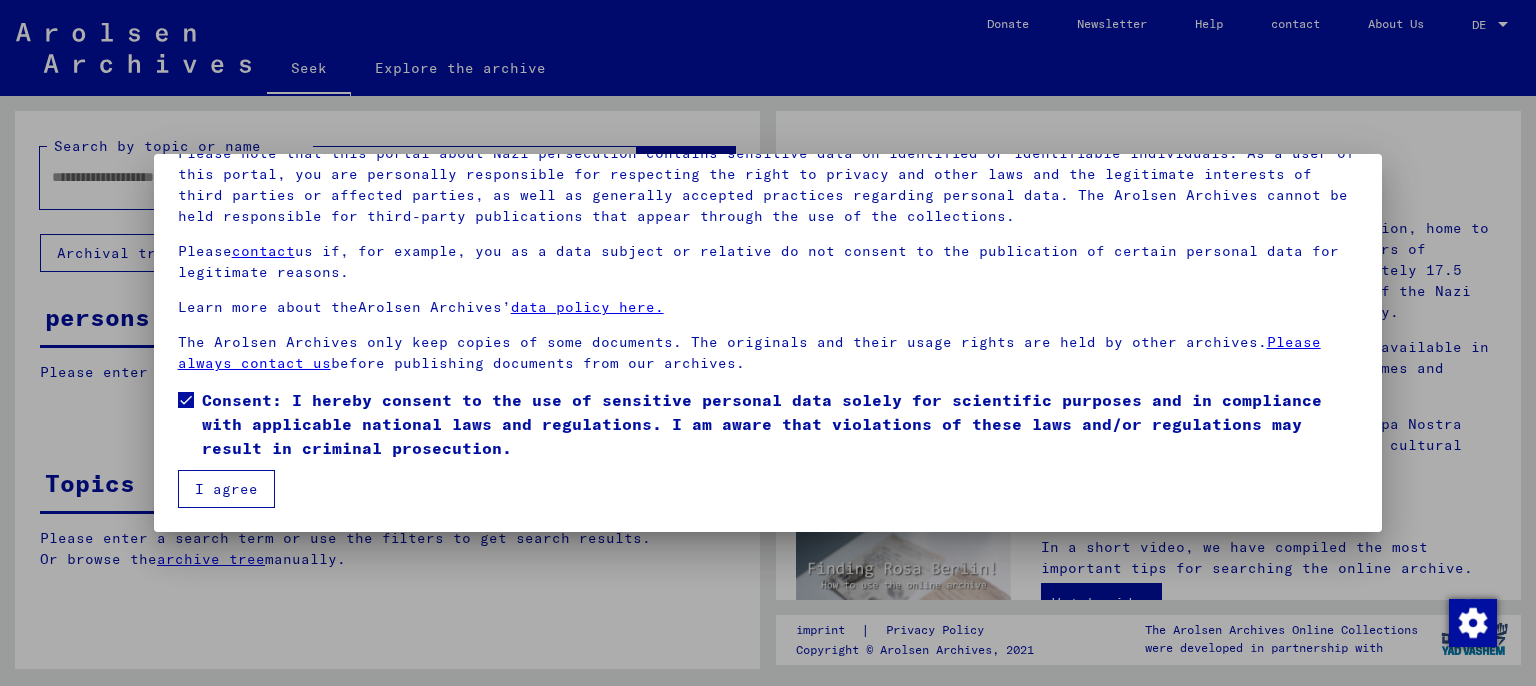 click on "I agree" at bounding box center [226, 489] 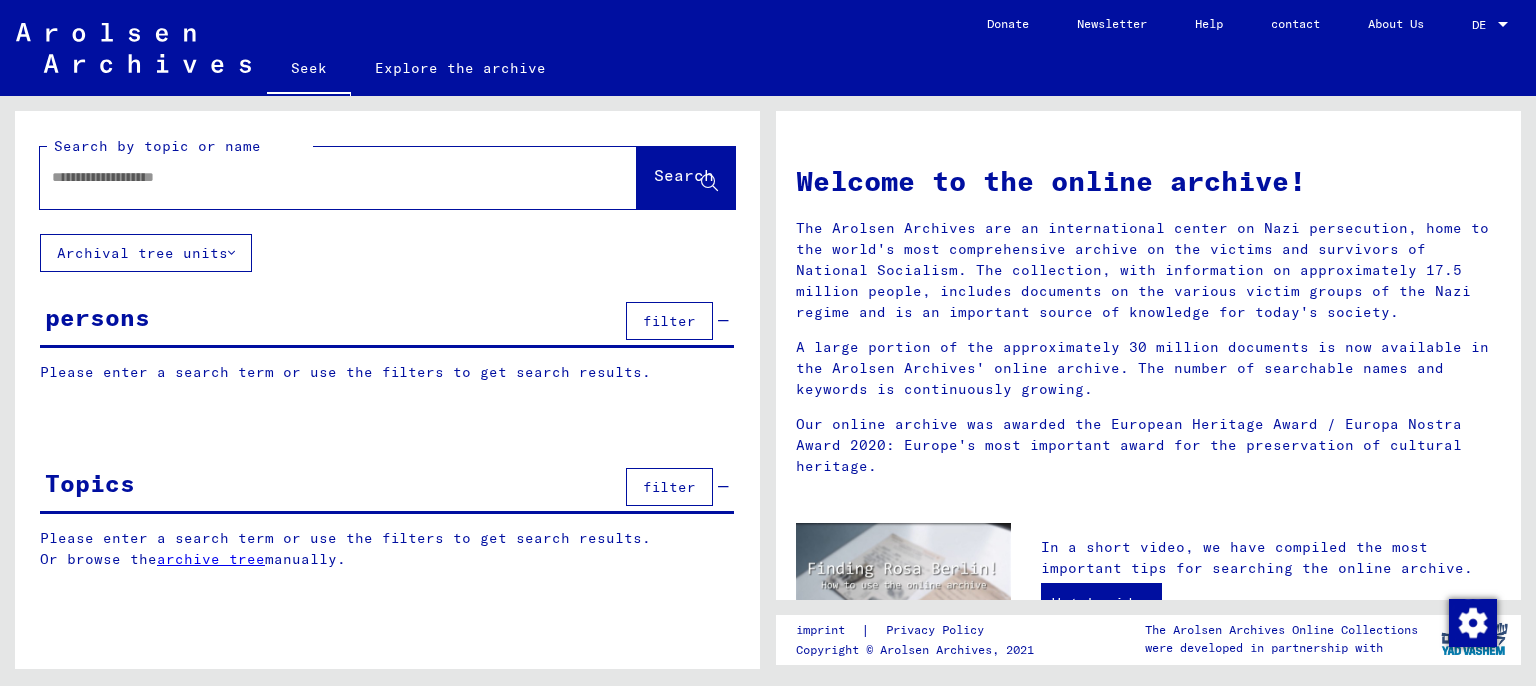 click on "persons filter" at bounding box center (387, 322) 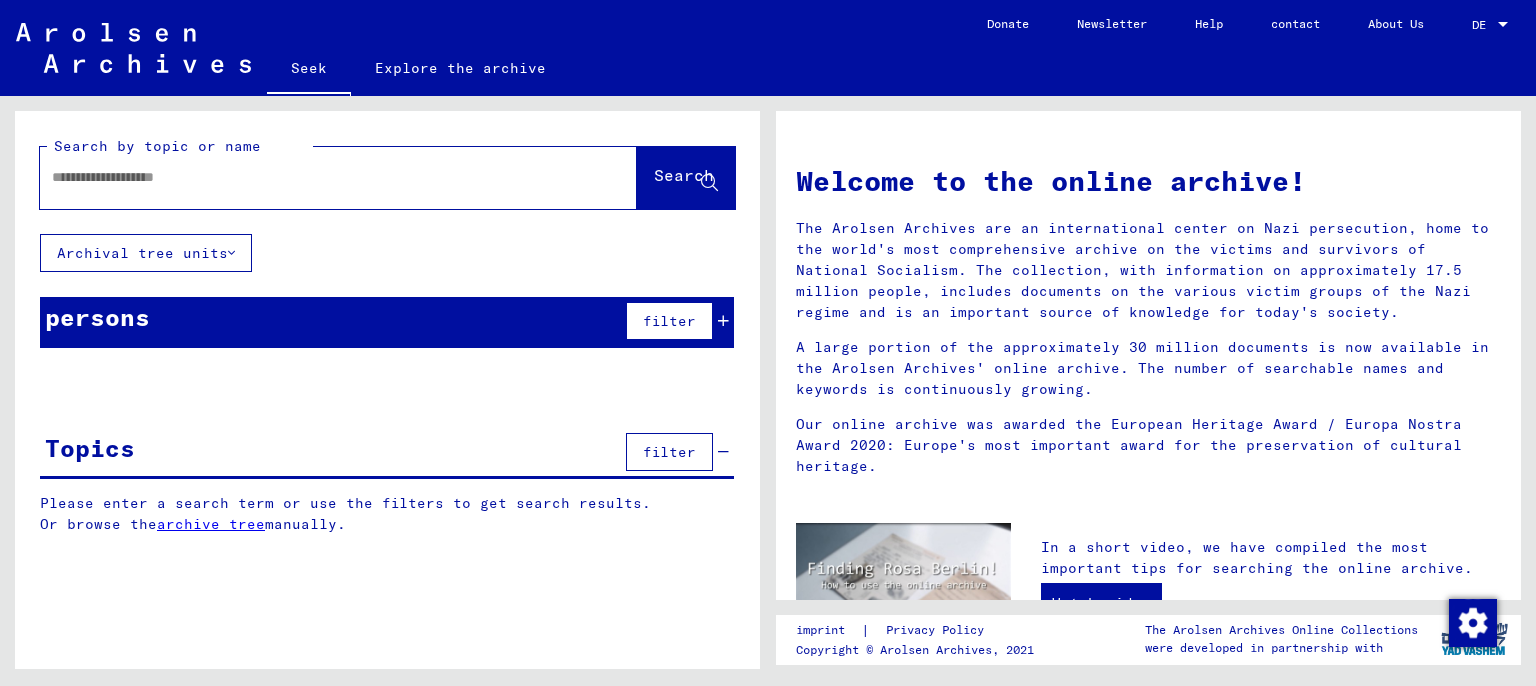 click on "filter" at bounding box center [669, 321] 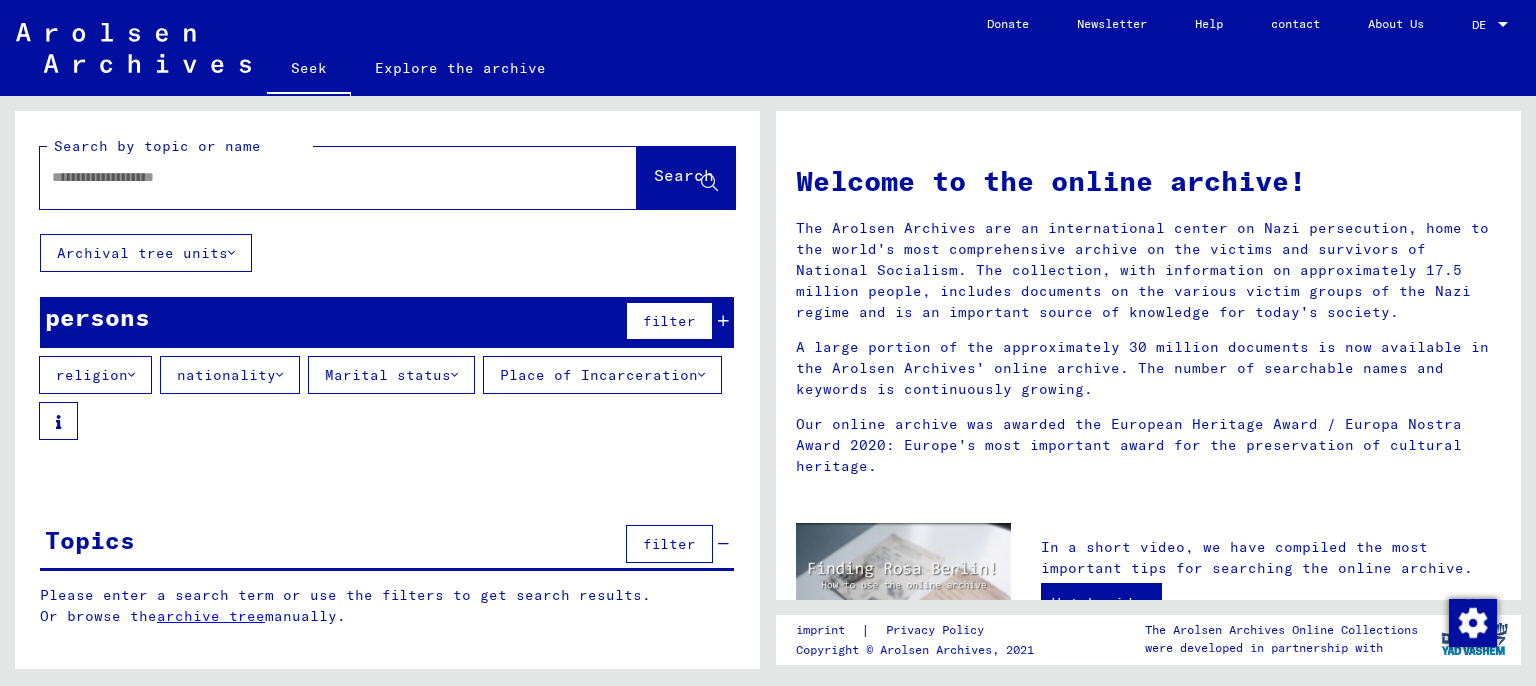 click at bounding box center [131, 375] 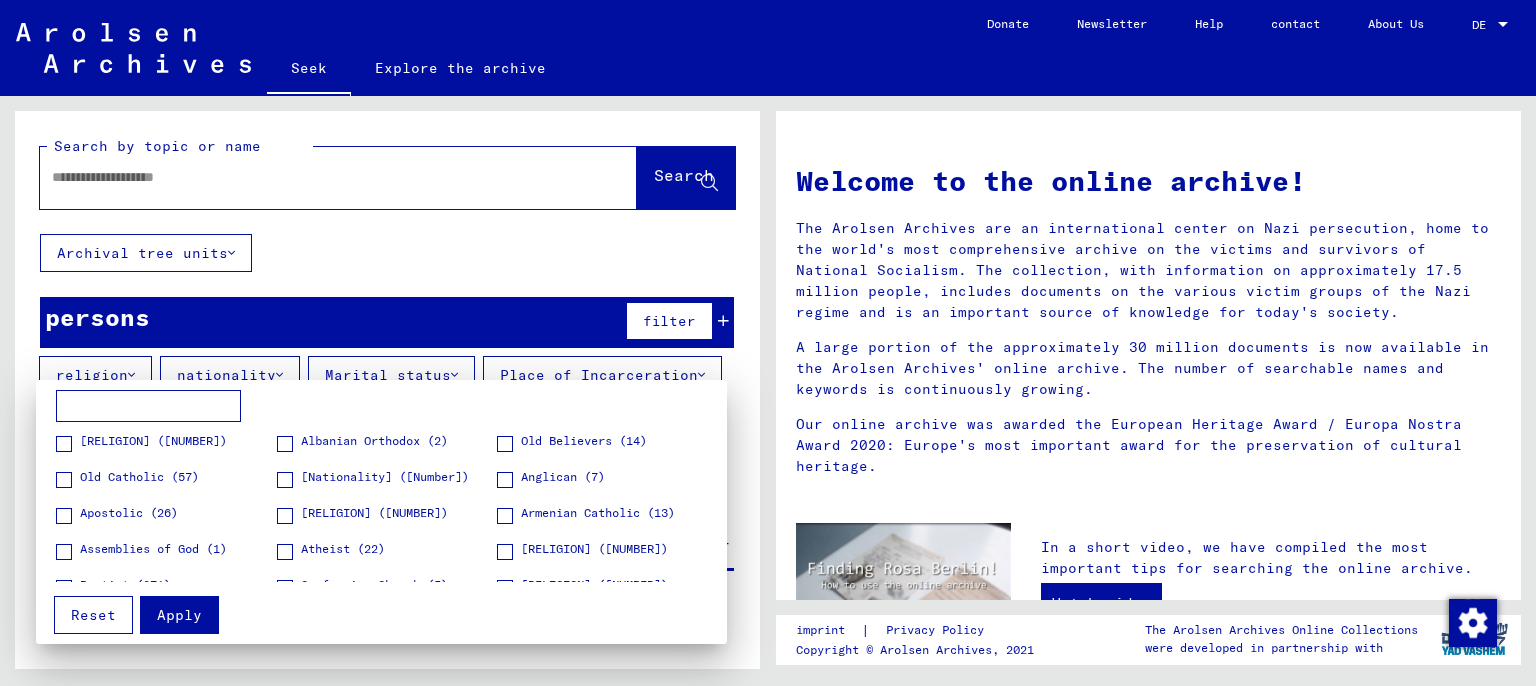 scroll, scrollTop: 40, scrollLeft: 0, axis: vertical 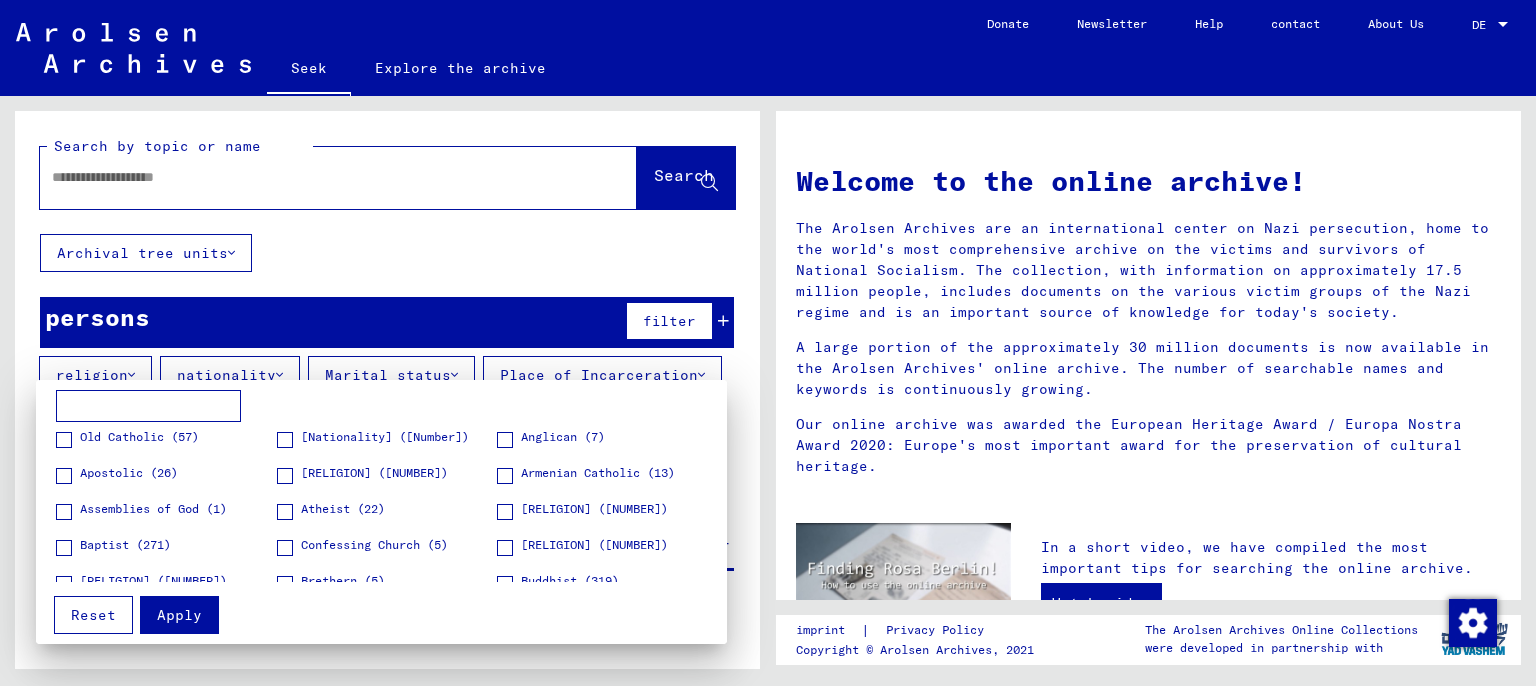 click at bounding box center [768, 343] 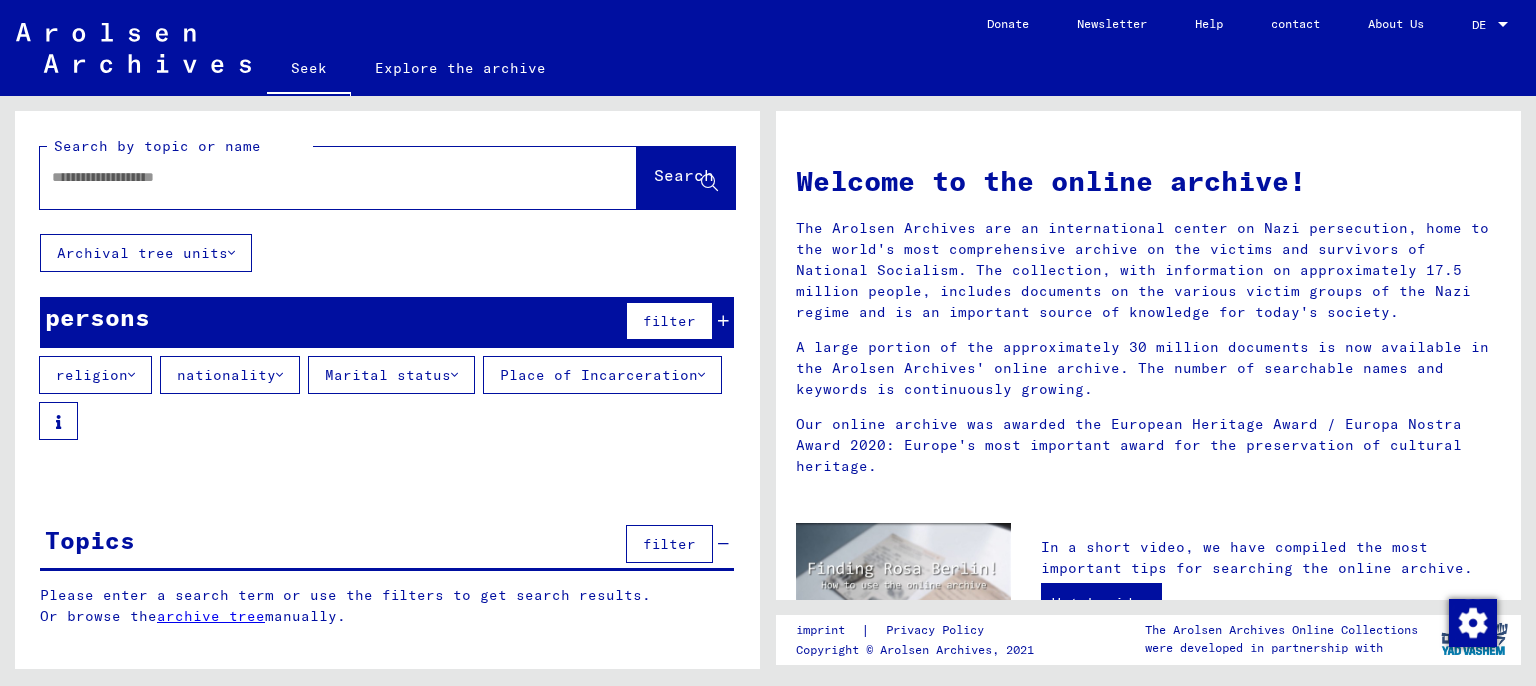 click on "nationality" at bounding box center (92, 375) 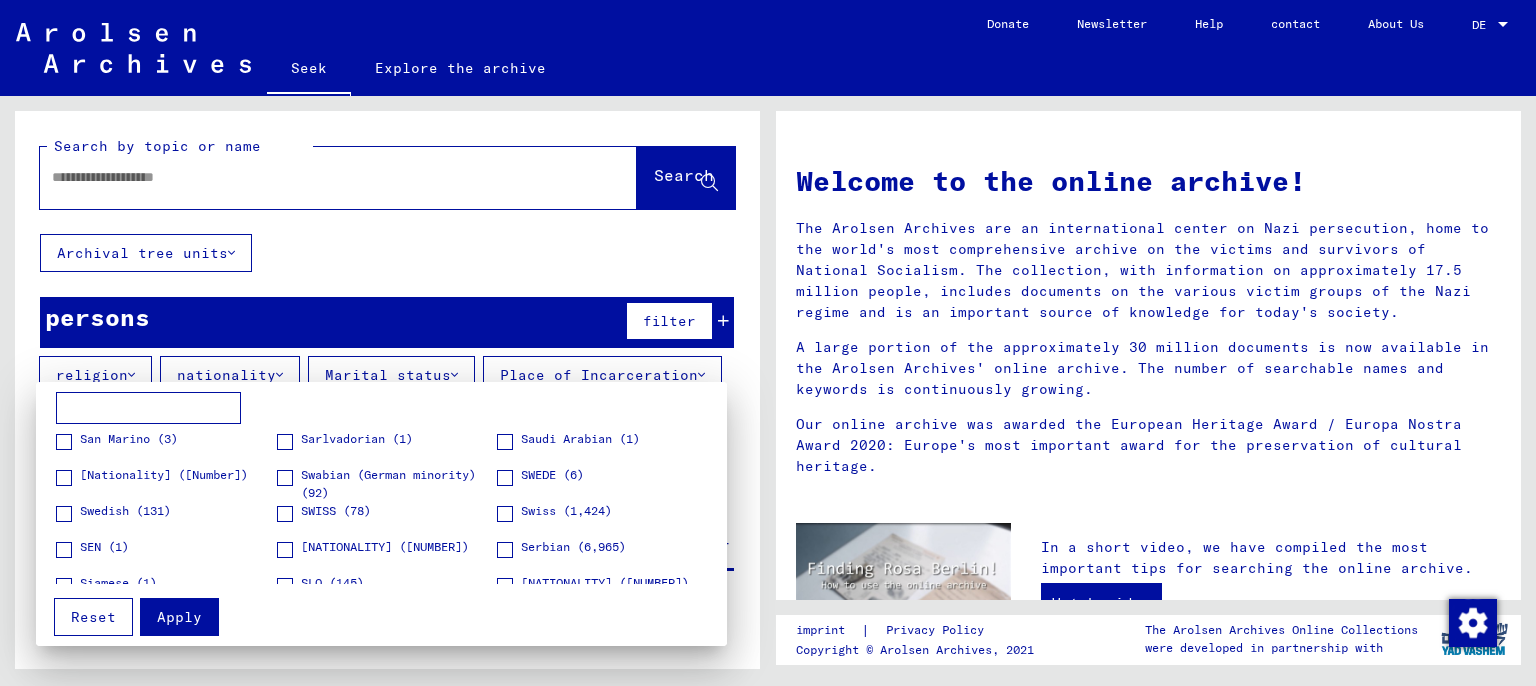 scroll, scrollTop: 2240, scrollLeft: 0, axis: vertical 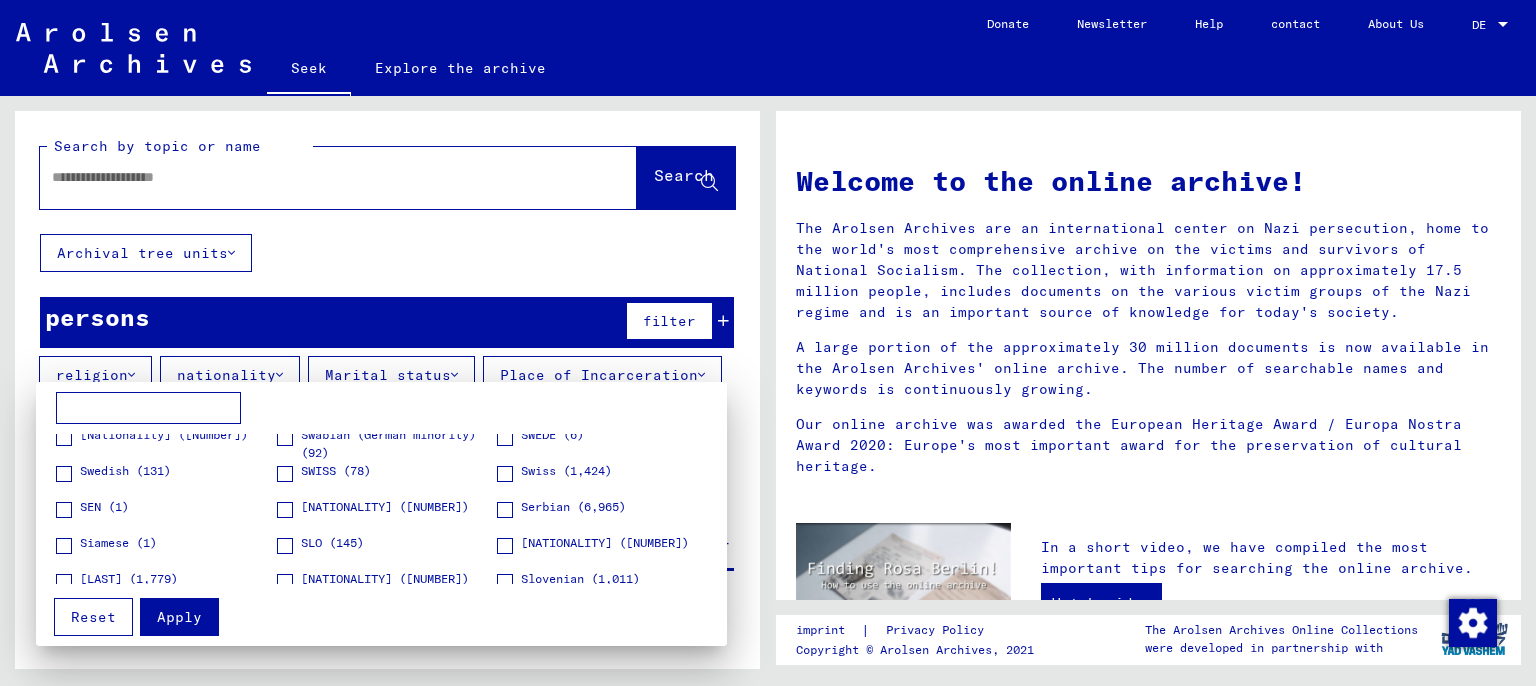click at bounding box center [505, 510] 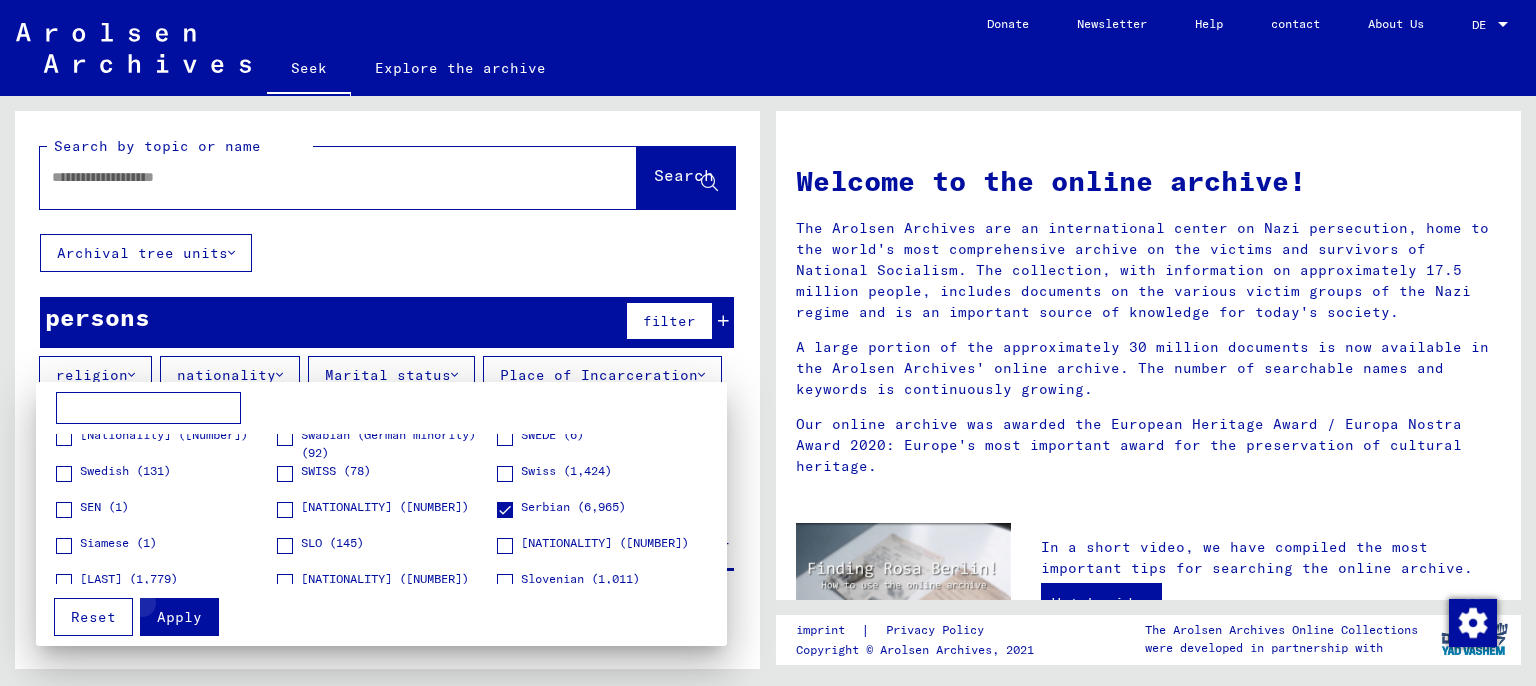 click on "Apply" at bounding box center (179, 617) 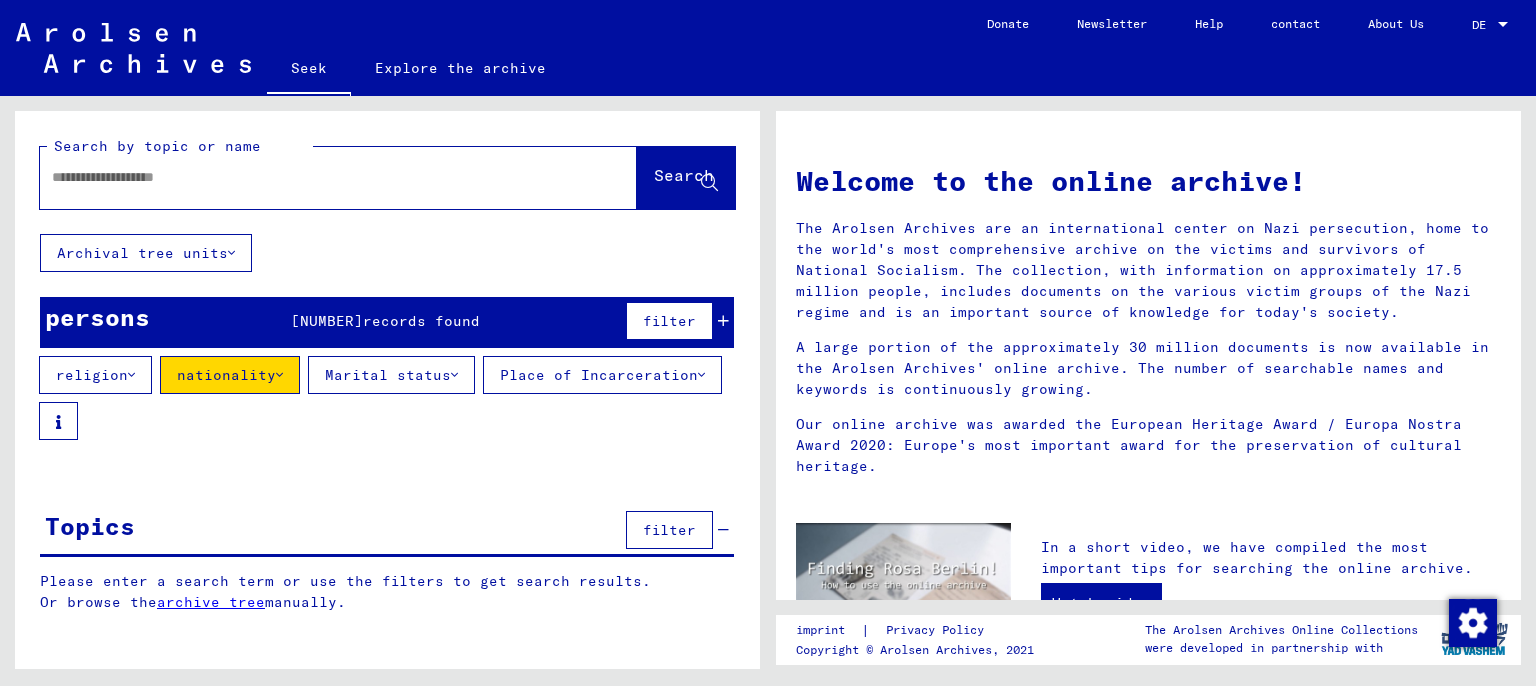 click on "Marital status" at bounding box center [92, 375] 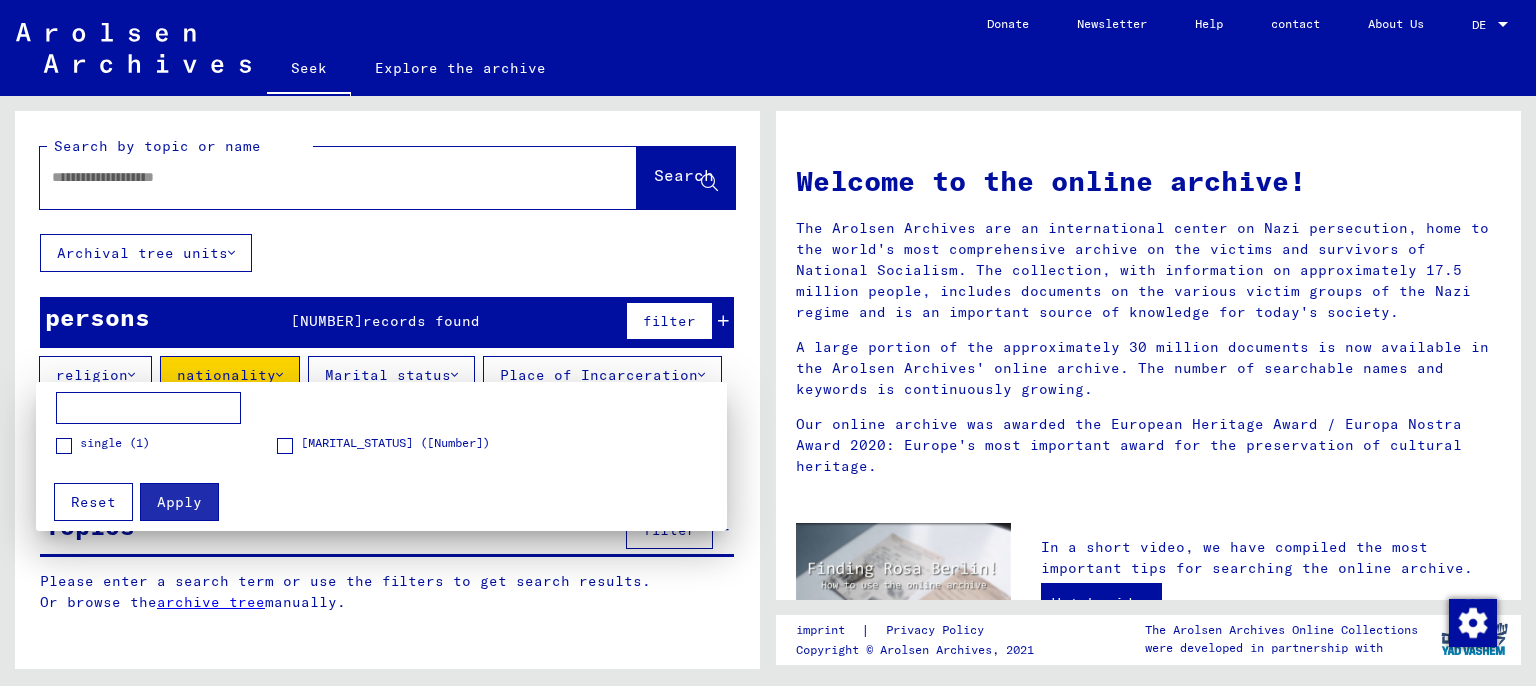 click at bounding box center [285, 446] 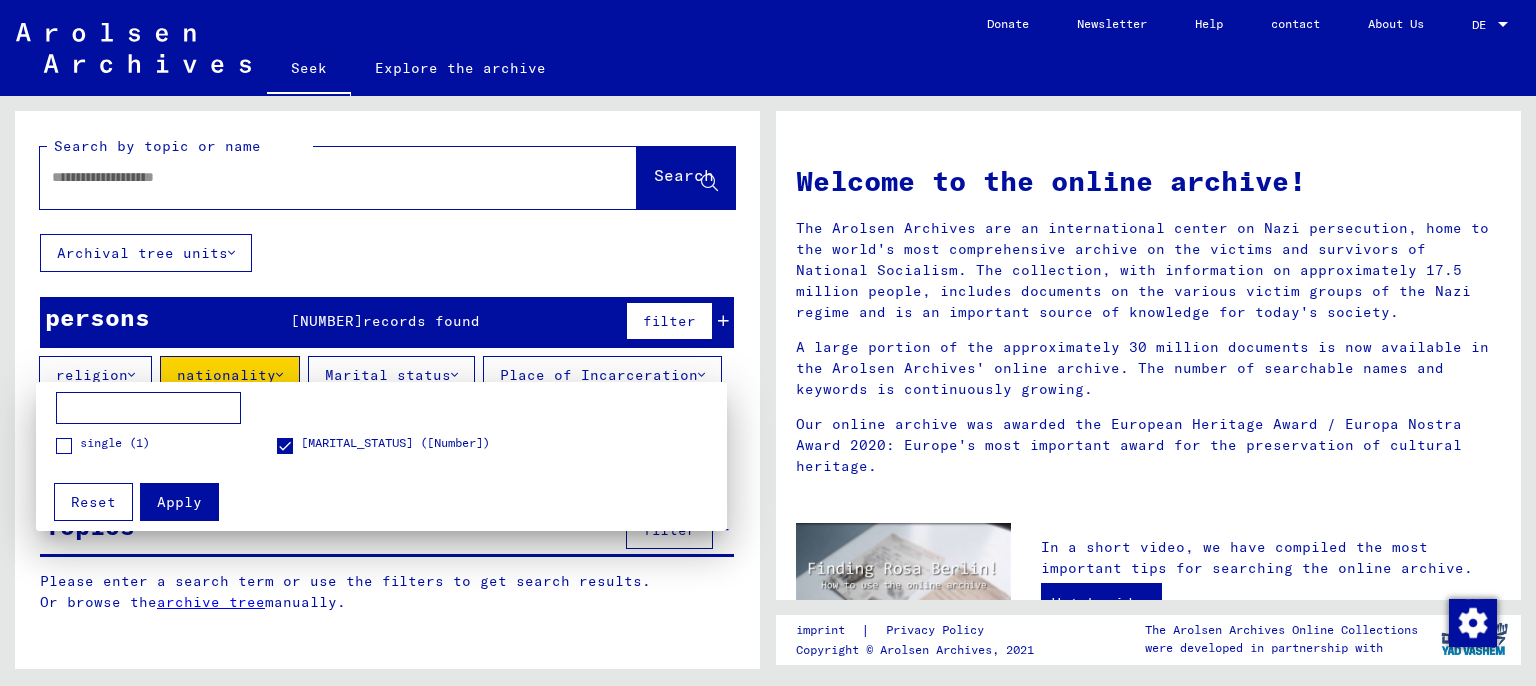 click on "Apply" at bounding box center [179, 502] 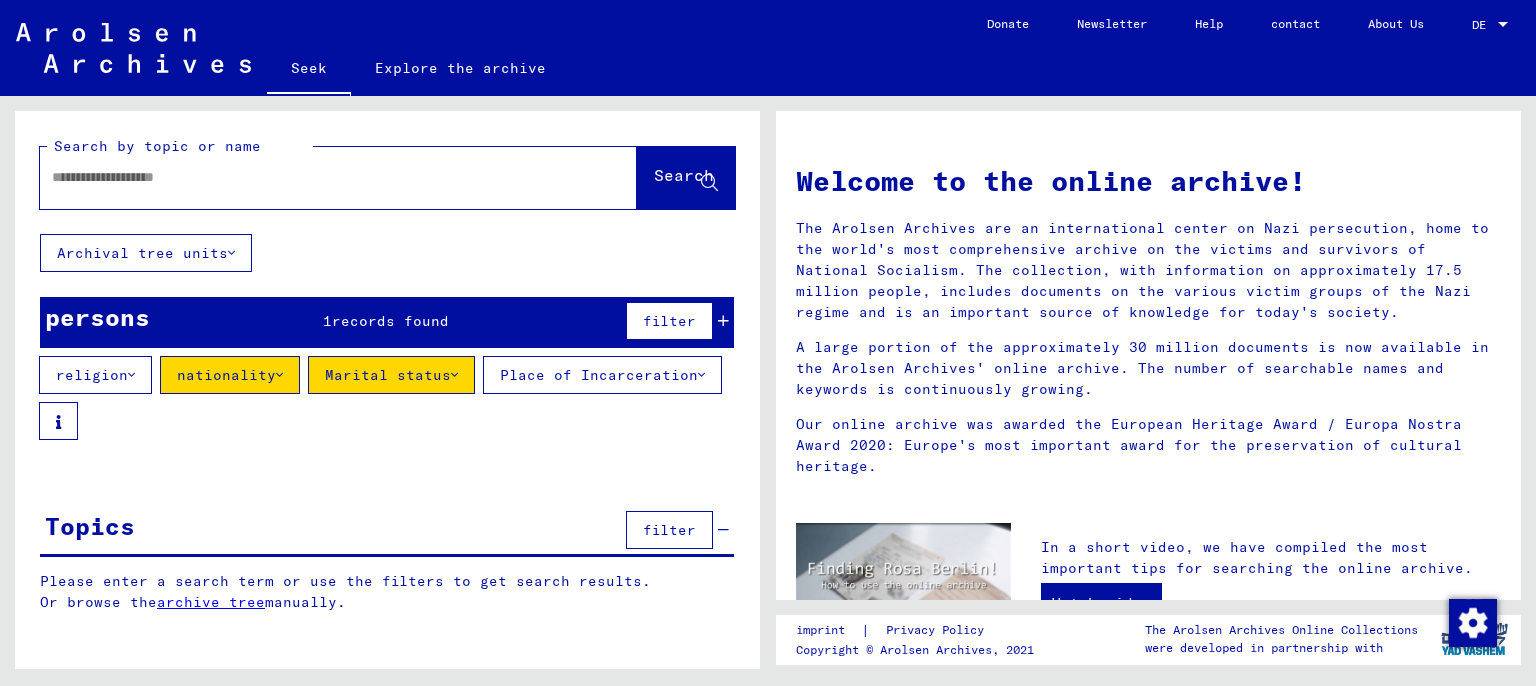 click at bounding box center [308, 177] 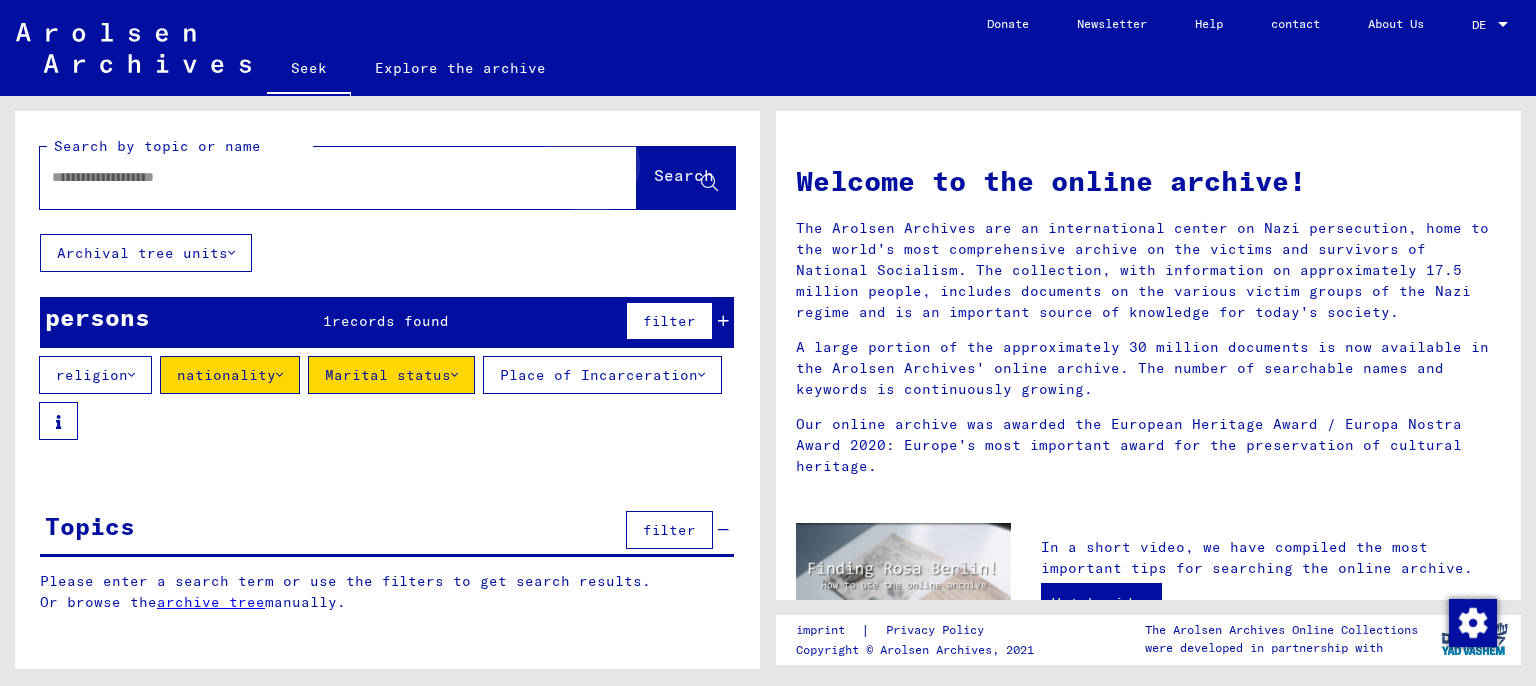 click on "Search" at bounding box center (686, 180) 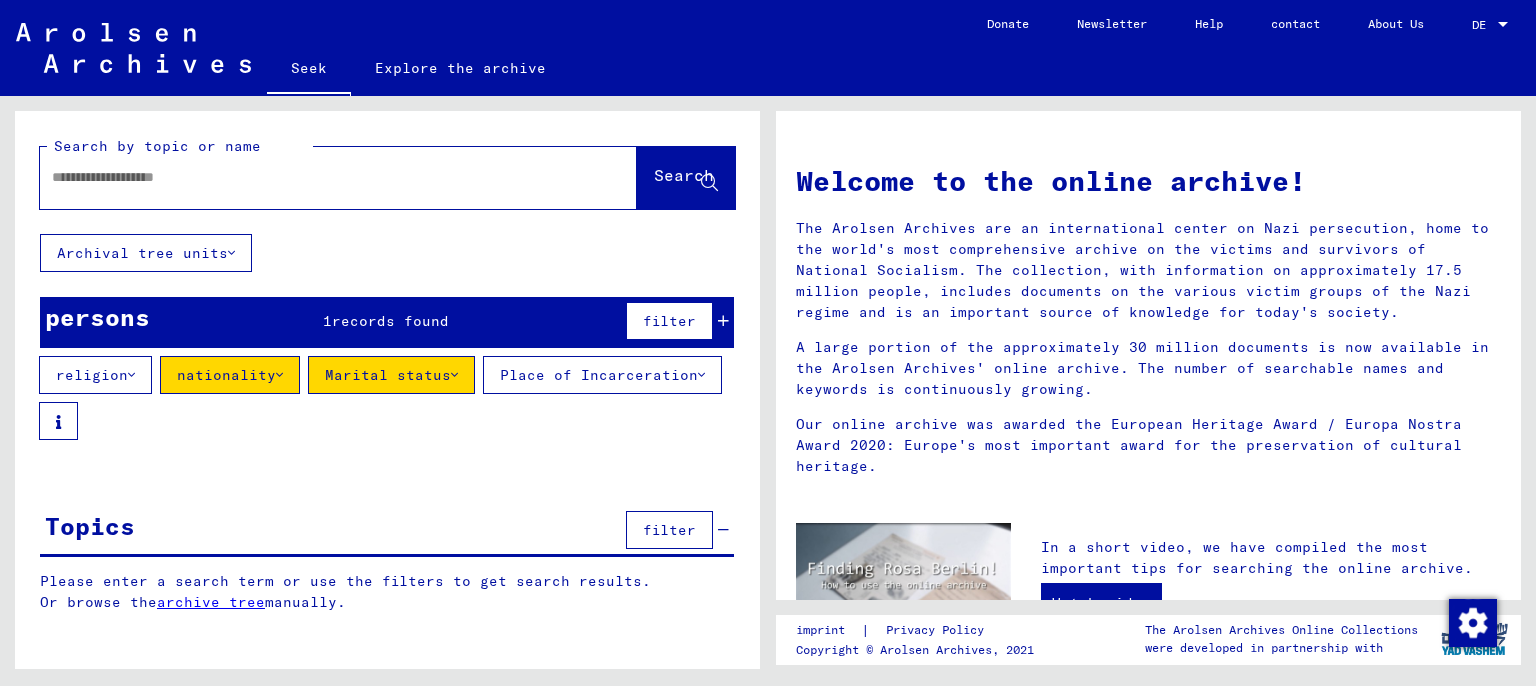 click at bounding box center [314, 177] 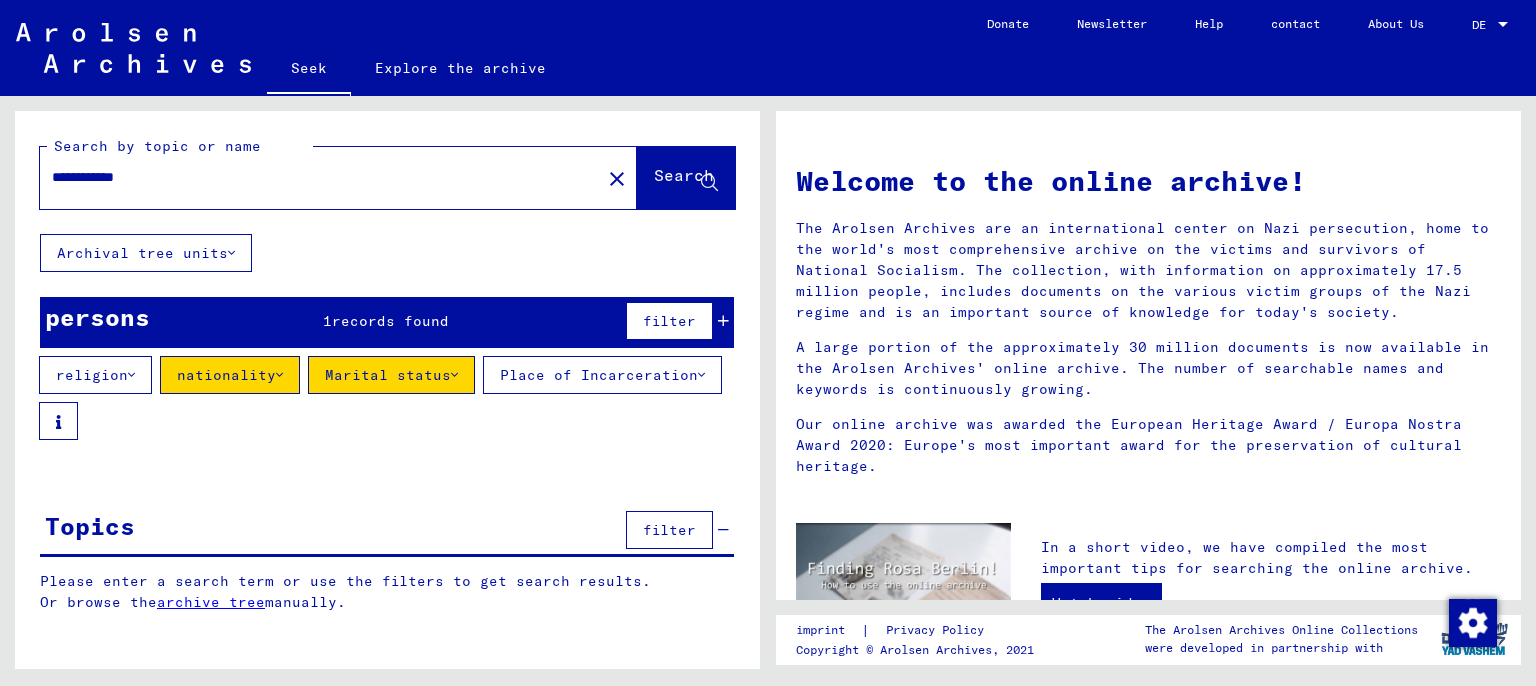 type on "**********" 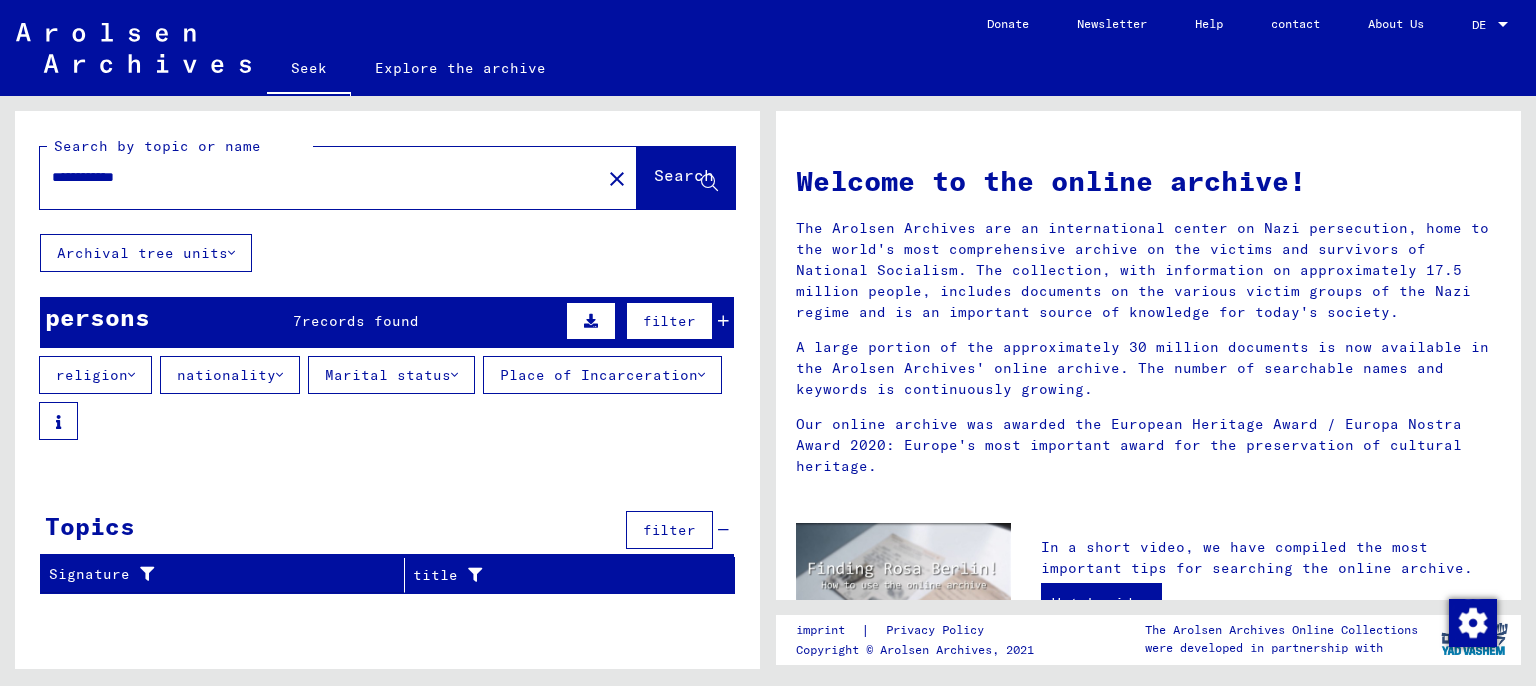 click at bounding box center [591, 321] 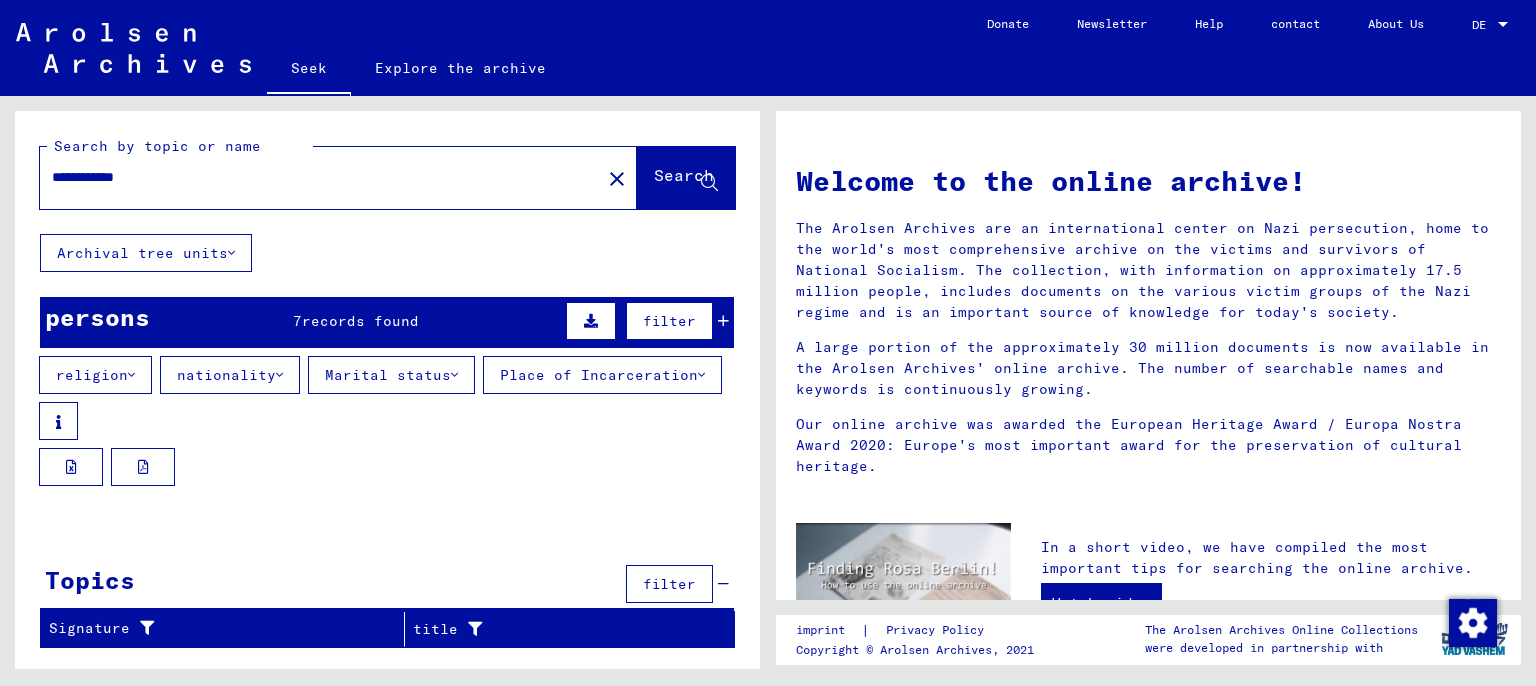 click on "persons 7  records found filter" at bounding box center [387, 322] 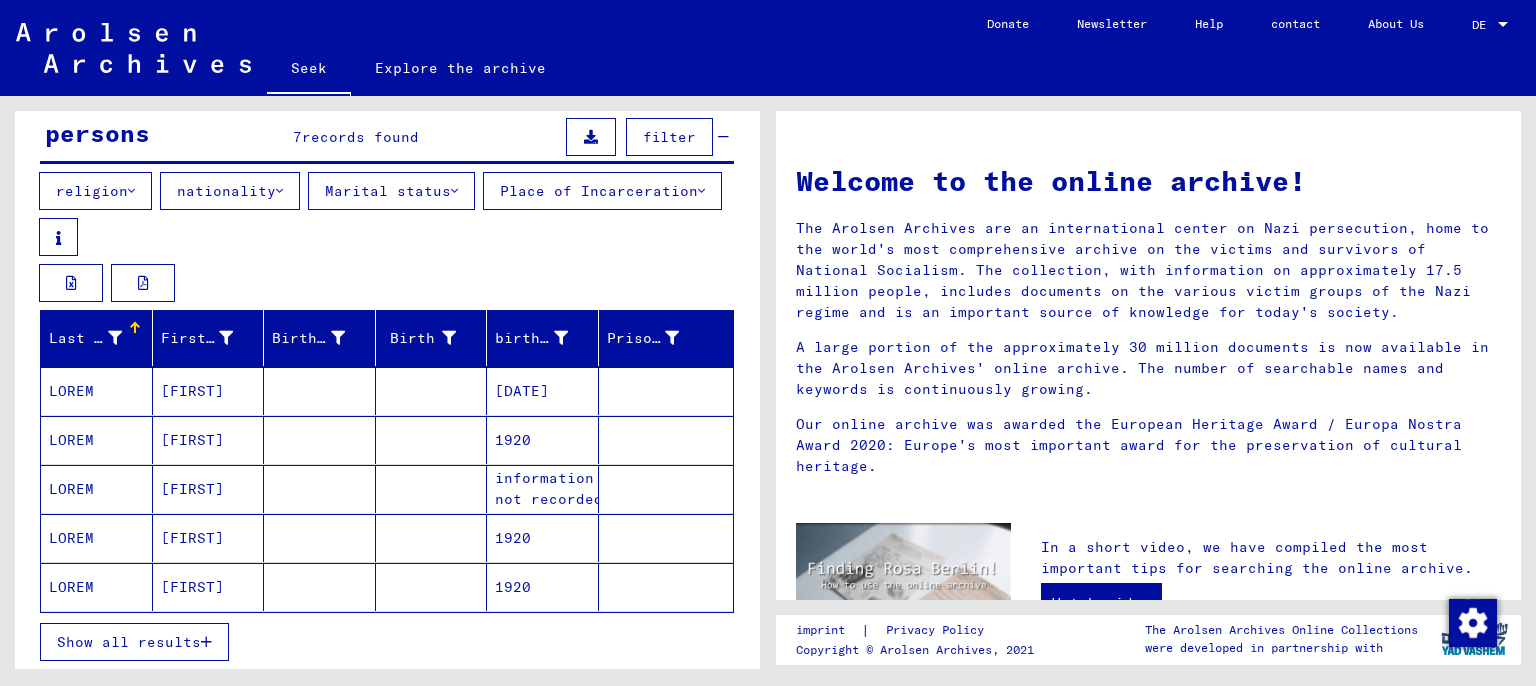 scroll, scrollTop: 182, scrollLeft: 0, axis: vertical 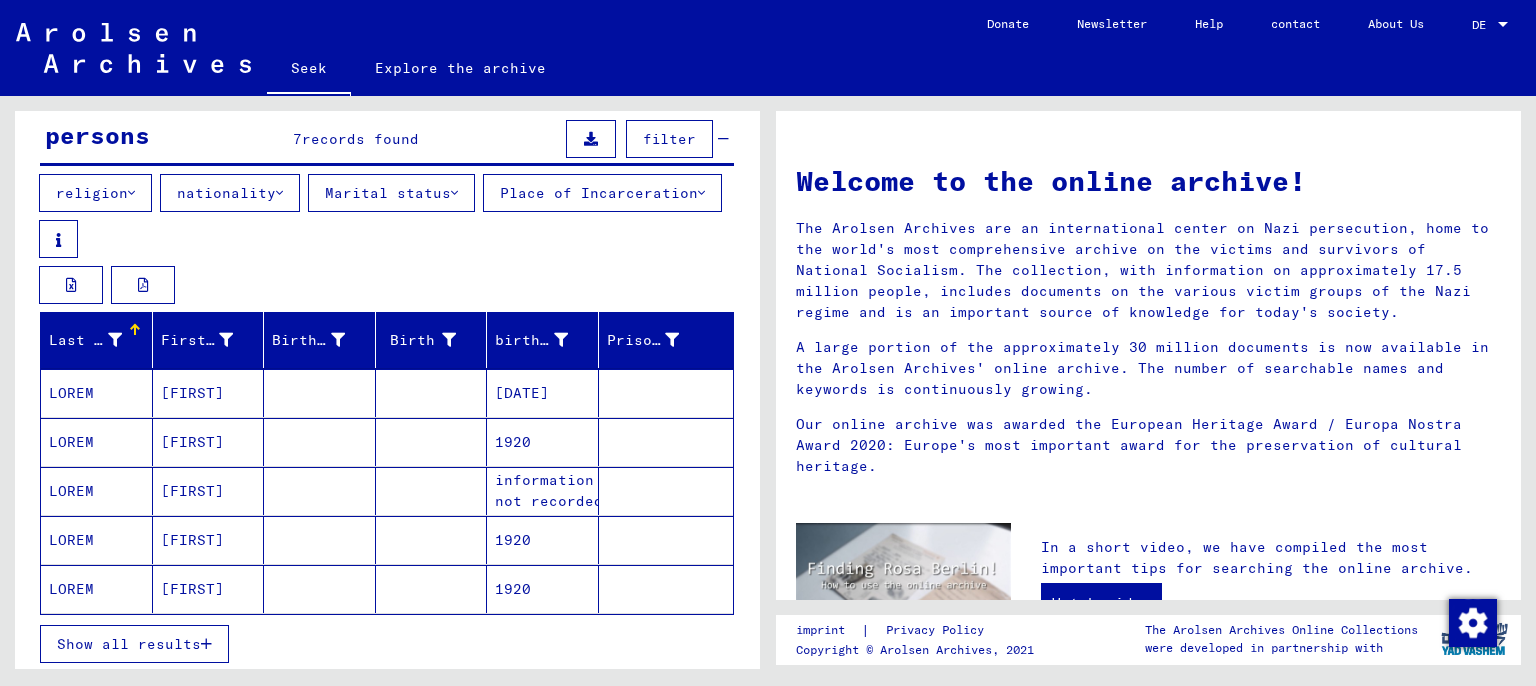 click on "1920" at bounding box center (522, 393) 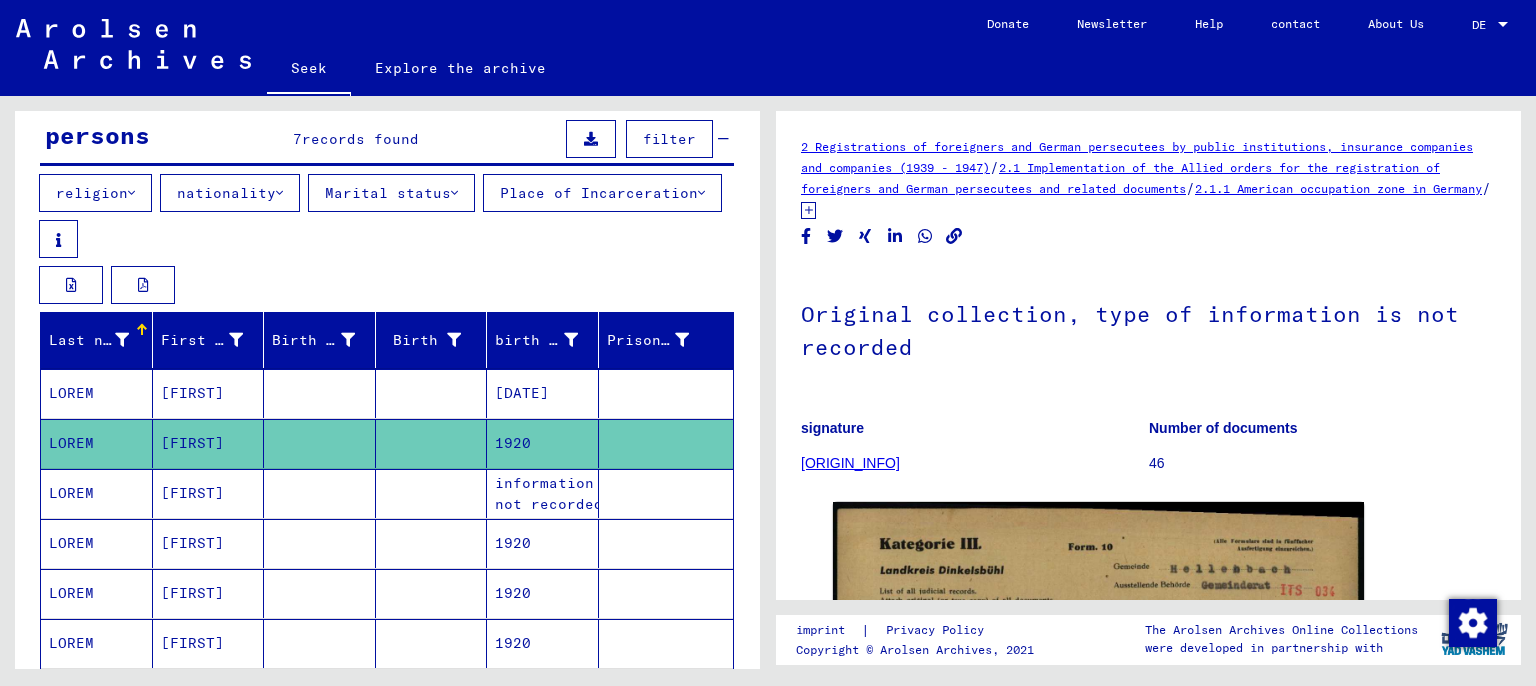 scroll, scrollTop: 0, scrollLeft: 0, axis: both 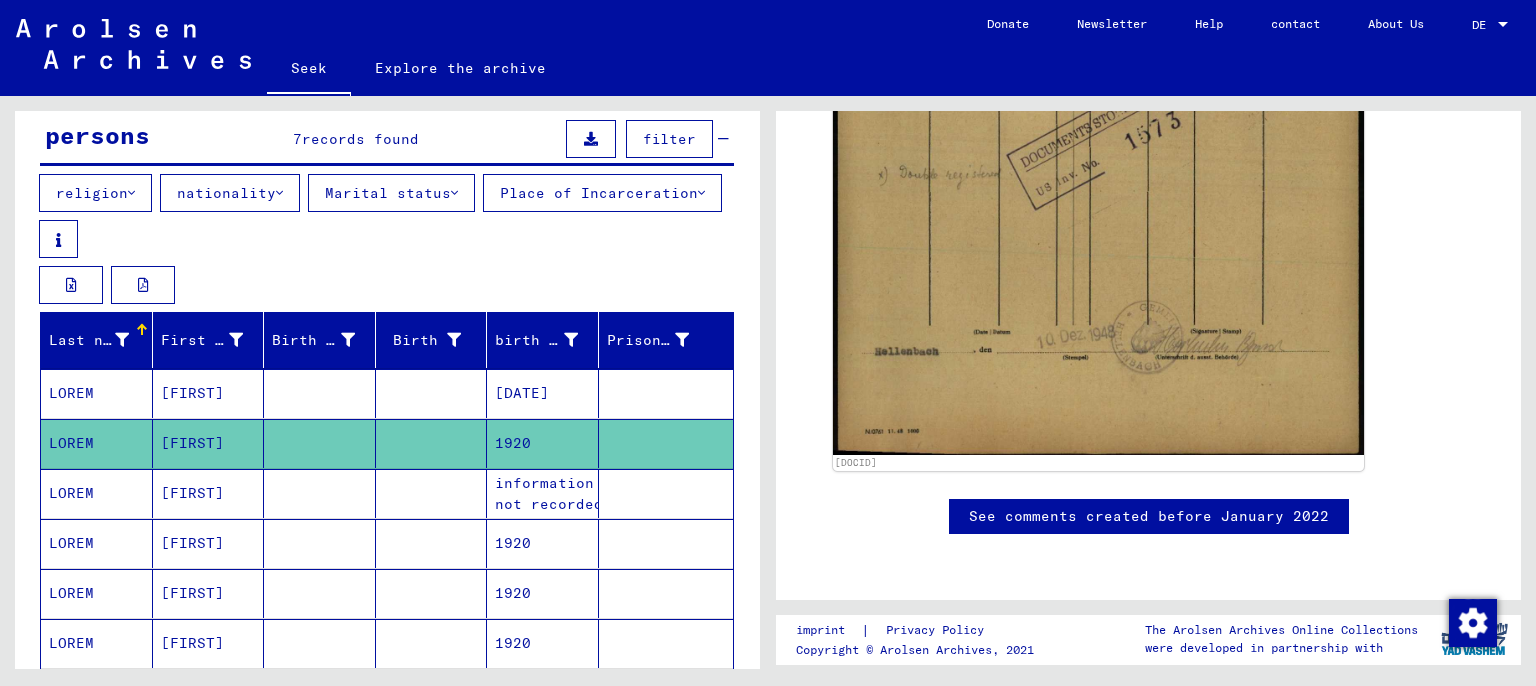 click on "[DATE]" at bounding box center [522, 393] 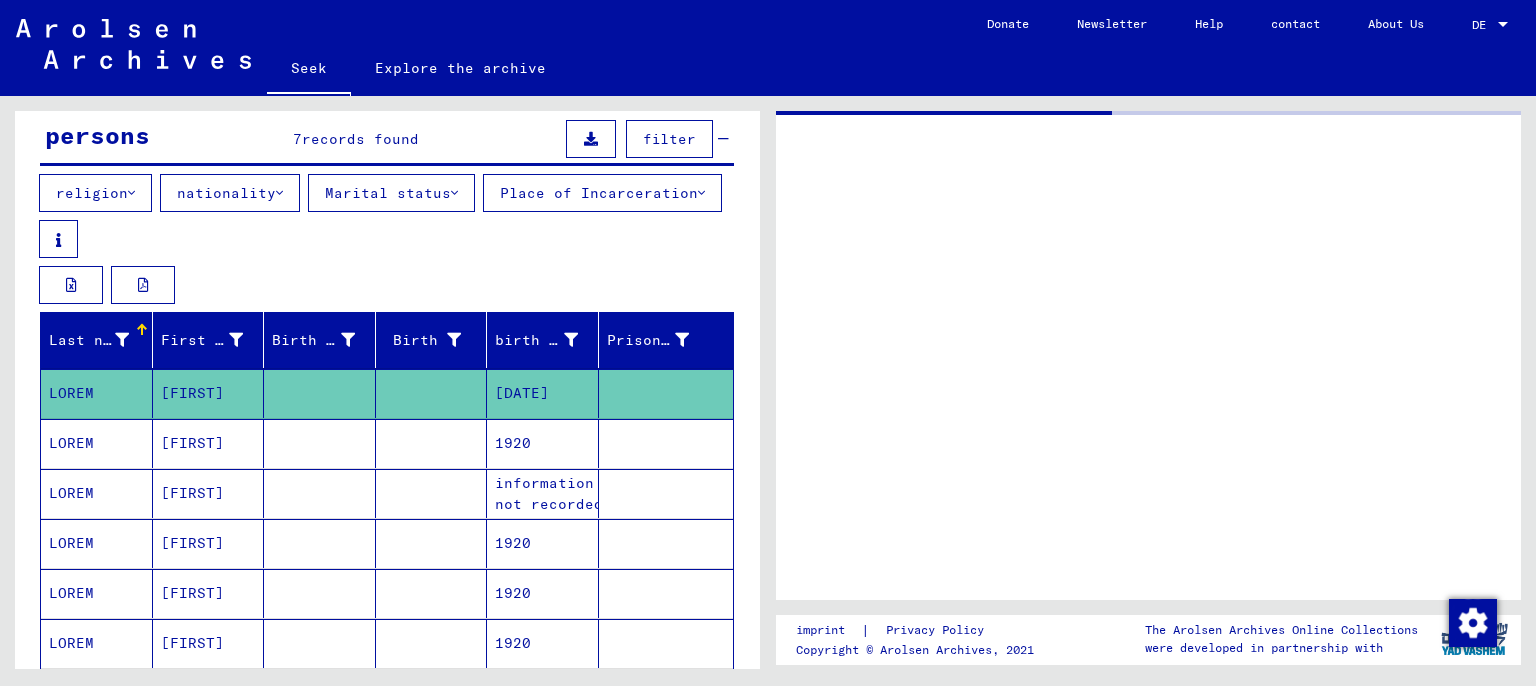scroll, scrollTop: 0, scrollLeft: 0, axis: both 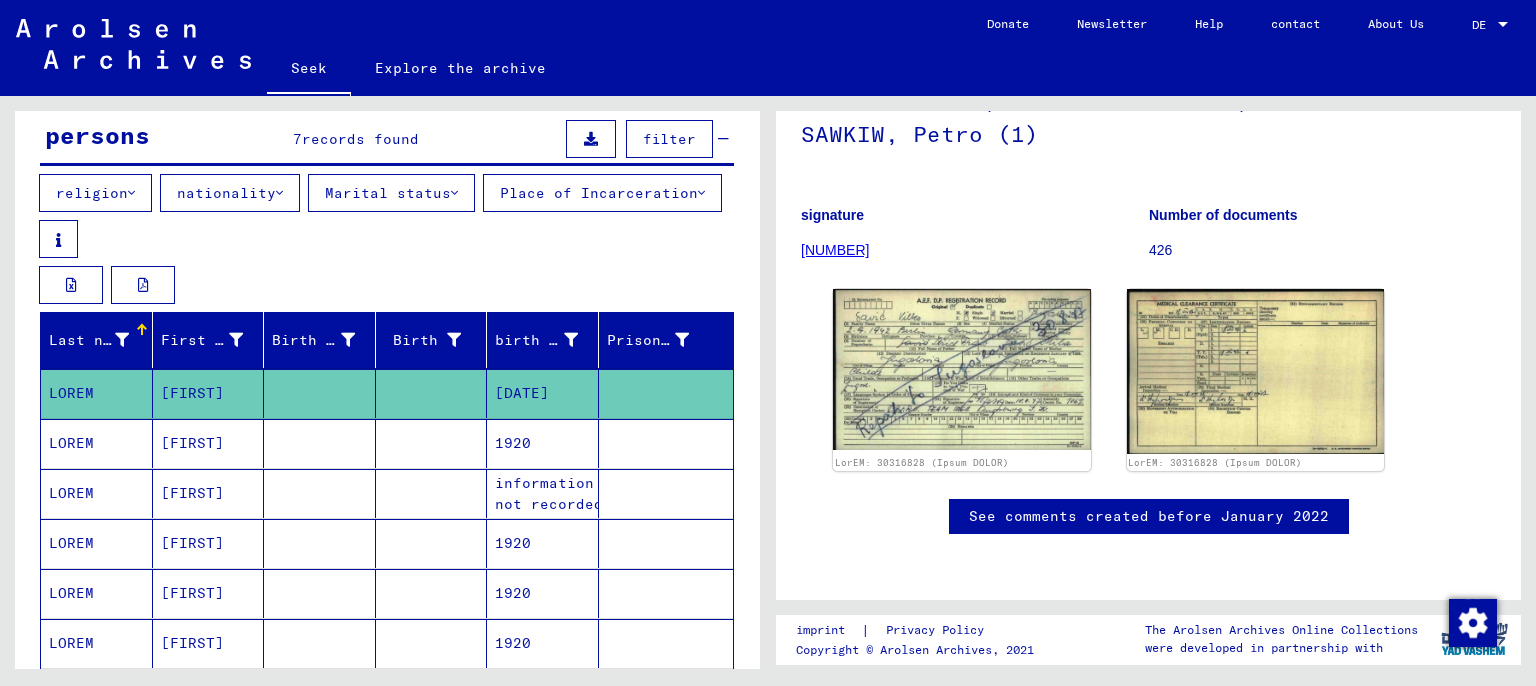 click on "Search for documents in the Arolsen Archives | DE ITS 2.1.1.1 BY 029 ALB ZM - Original survey, type of information not recorded | 03010101 22 245 - Folder DP3587, names from SAVIC, MAGDALENA to SAWKIW, Petro (1) | DE ITS 2.1.1.1 BY 029 ALB ZM - Original survey, type of information not recorded | DE ITS 2.1.1.1 BY 029 JUG ZM - Original survey, type of information not recorded | DE ITS 2.1.1.1 BY 029 JUG ZM - Original survey, type of information not recorded | DE ITS 2.1.1.1 BY 029 JUG ZM - Original survey, type of information not recorded | 03010101 22 245 - Folder DP3587, names from SAVIC, MAGDALENA to SAWKIW, Petro (1) | DE ITS 2.1.1.1 BY 029 ALB ZM - Ursprüngliche Erhebung, Art der Information ist nicht erfasst" at bounding box center (522, 393) 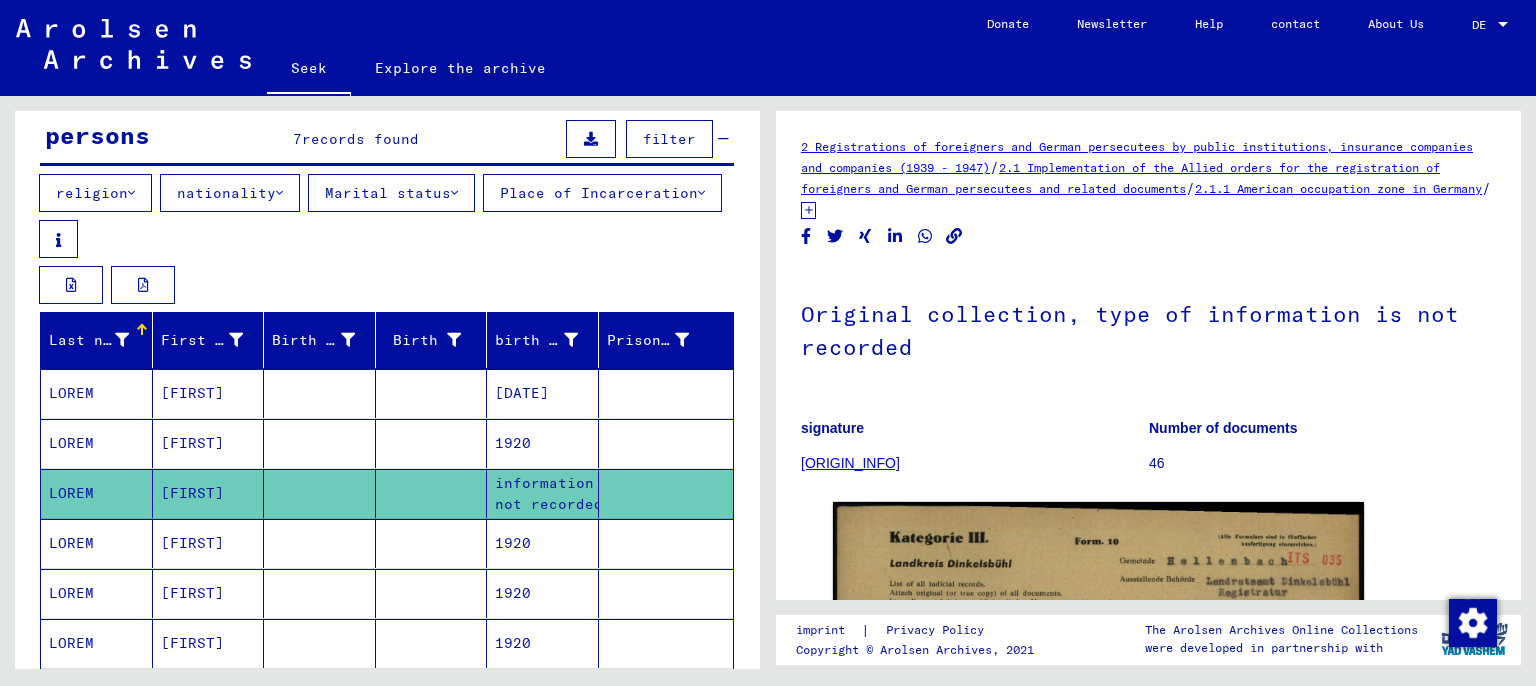 scroll, scrollTop: 0, scrollLeft: 0, axis: both 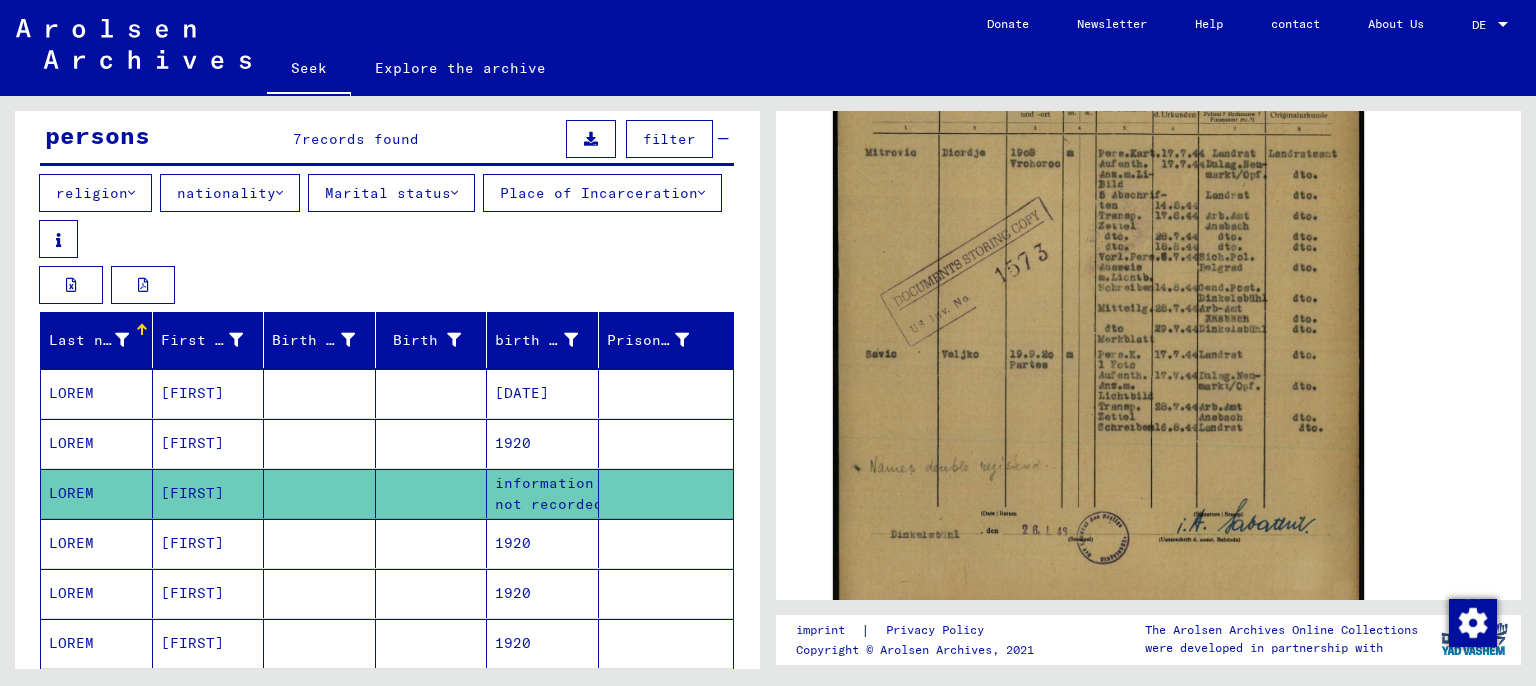 click on "1920" at bounding box center [543, 393] 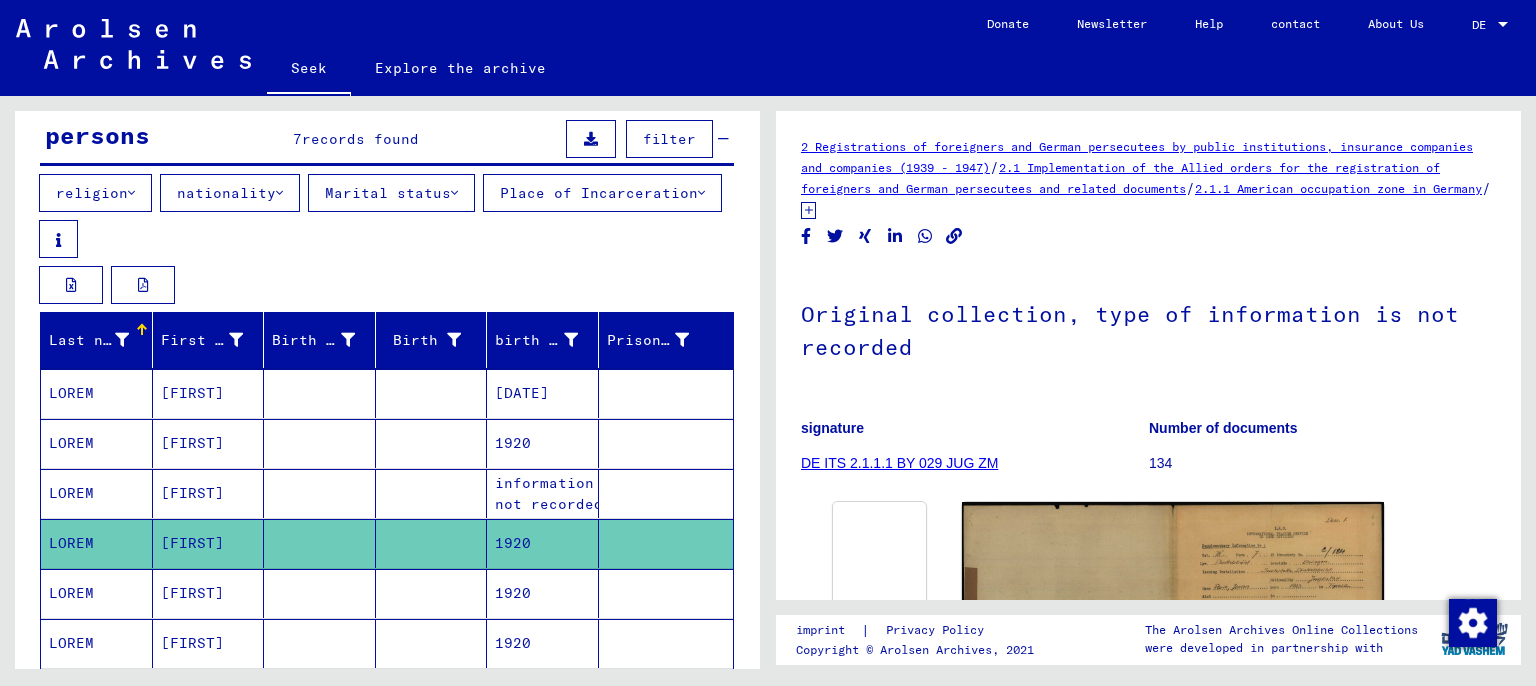 scroll, scrollTop: 0, scrollLeft: 0, axis: both 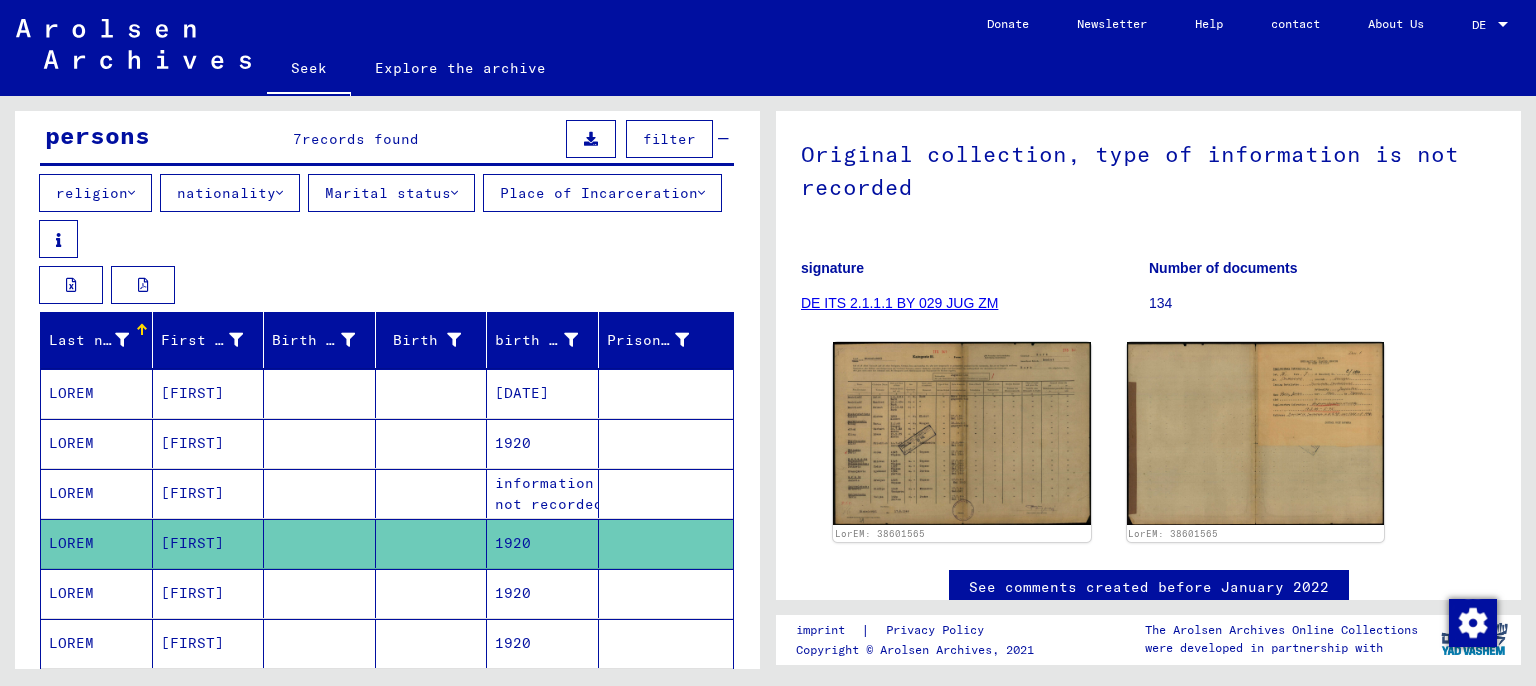 click on "1920" at bounding box center (522, 393) 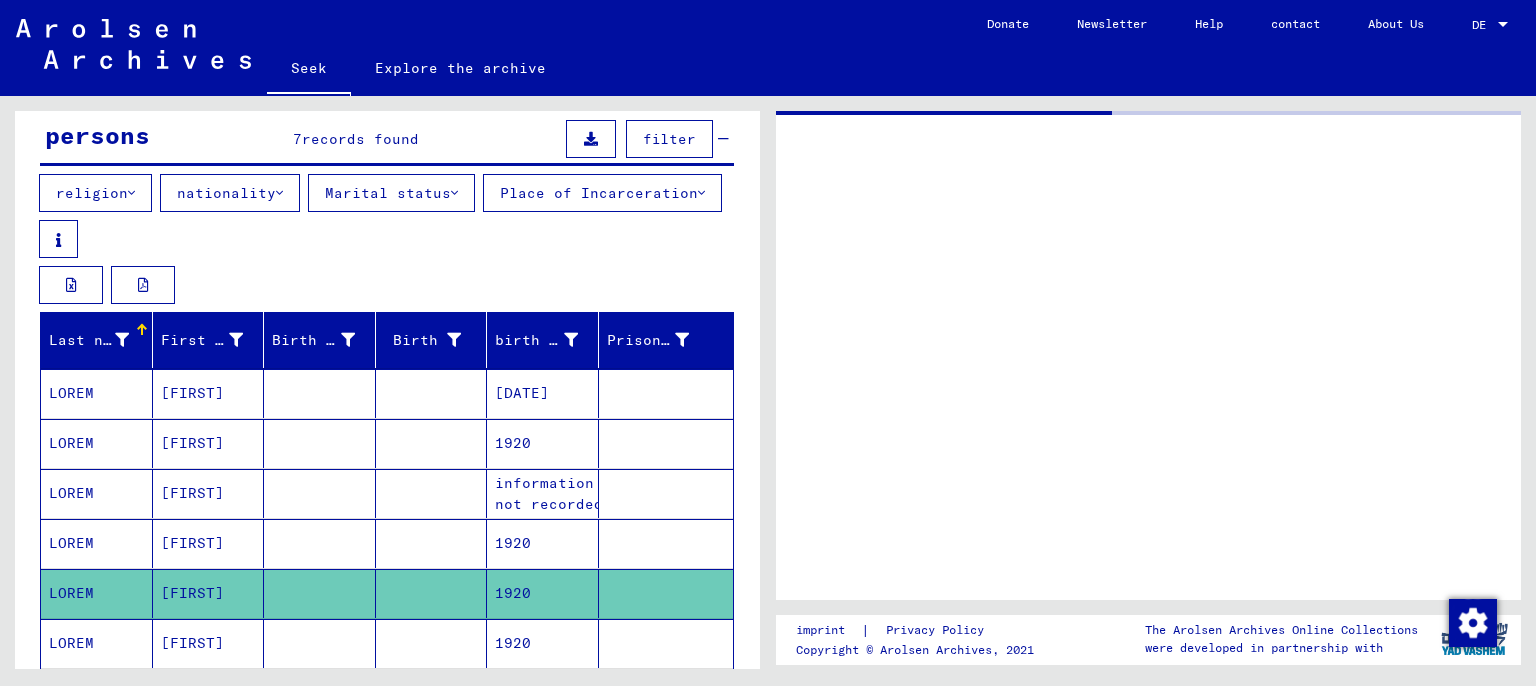 scroll, scrollTop: 0, scrollLeft: 0, axis: both 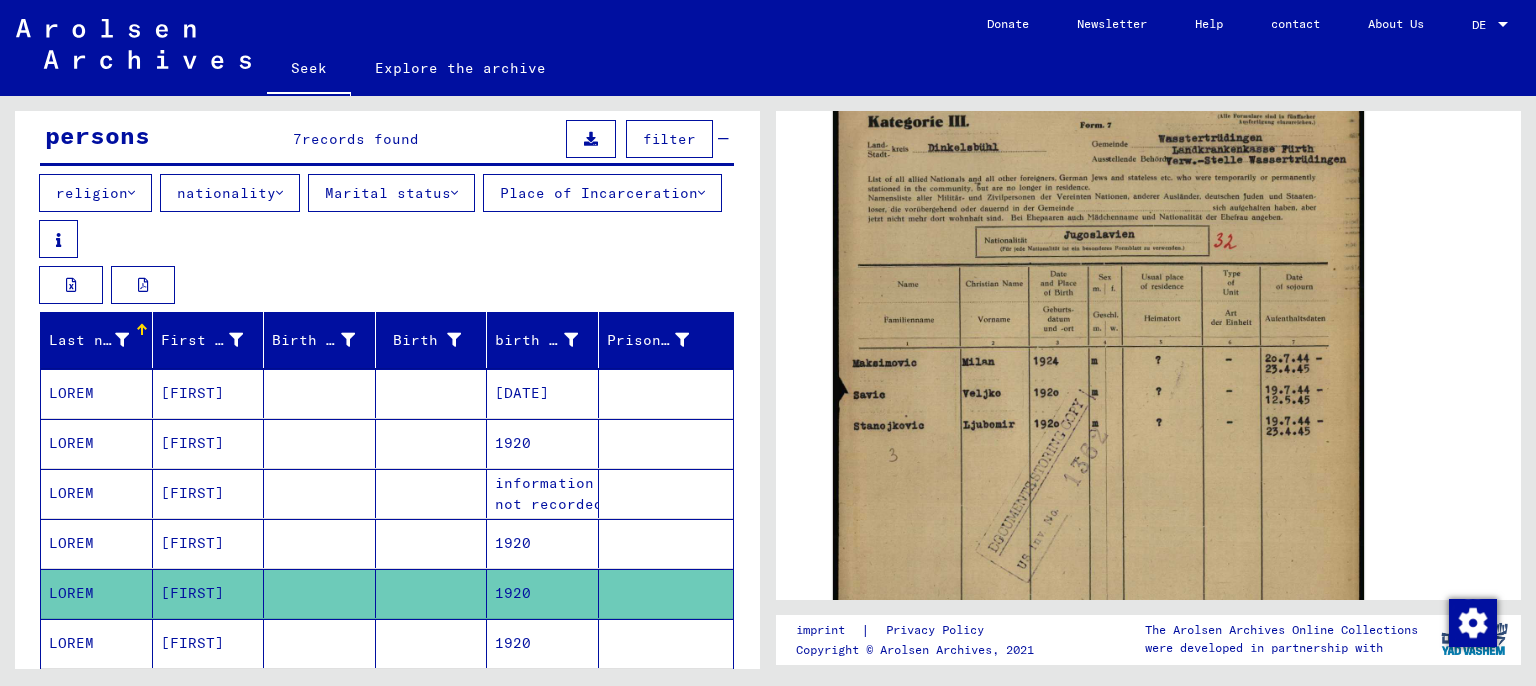 click on "1920" at bounding box center [543, 393] 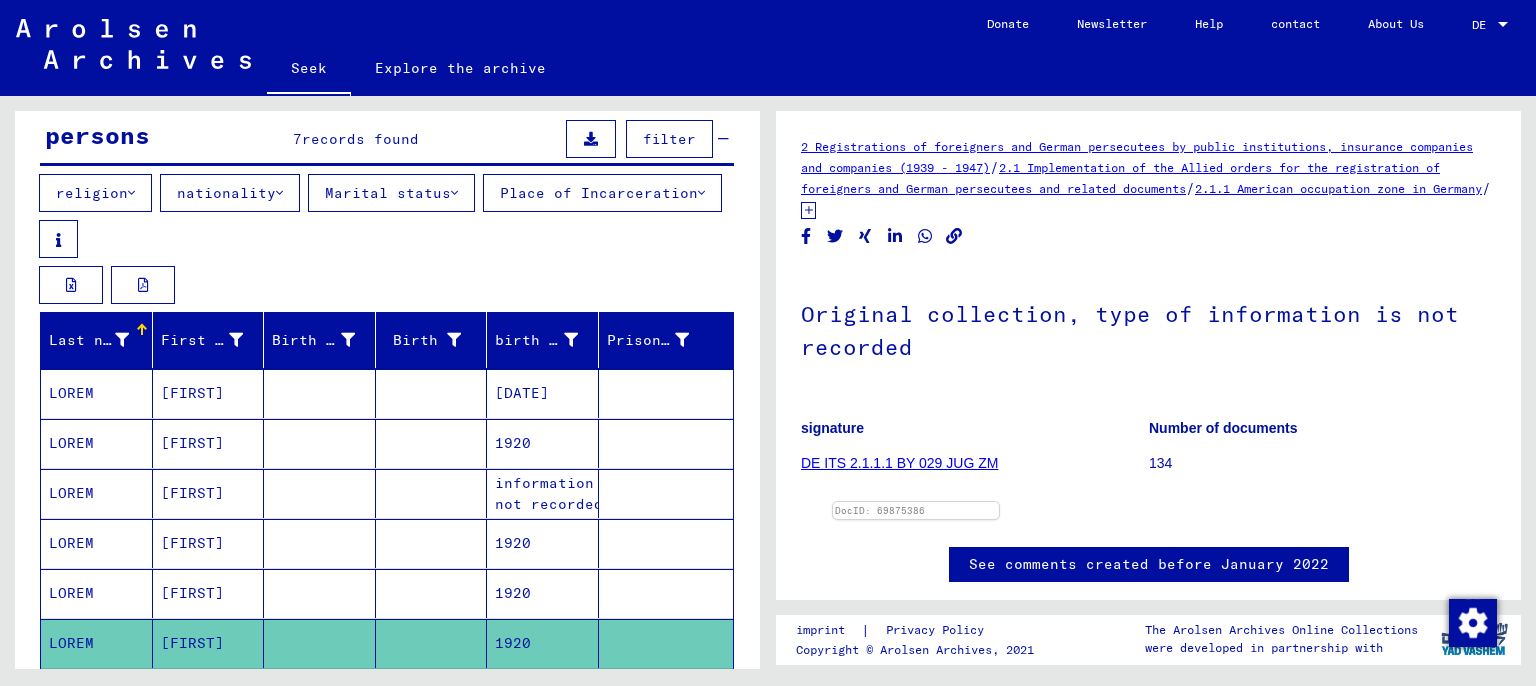 scroll, scrollTop: 0, scrollLeft: 0, axis: both 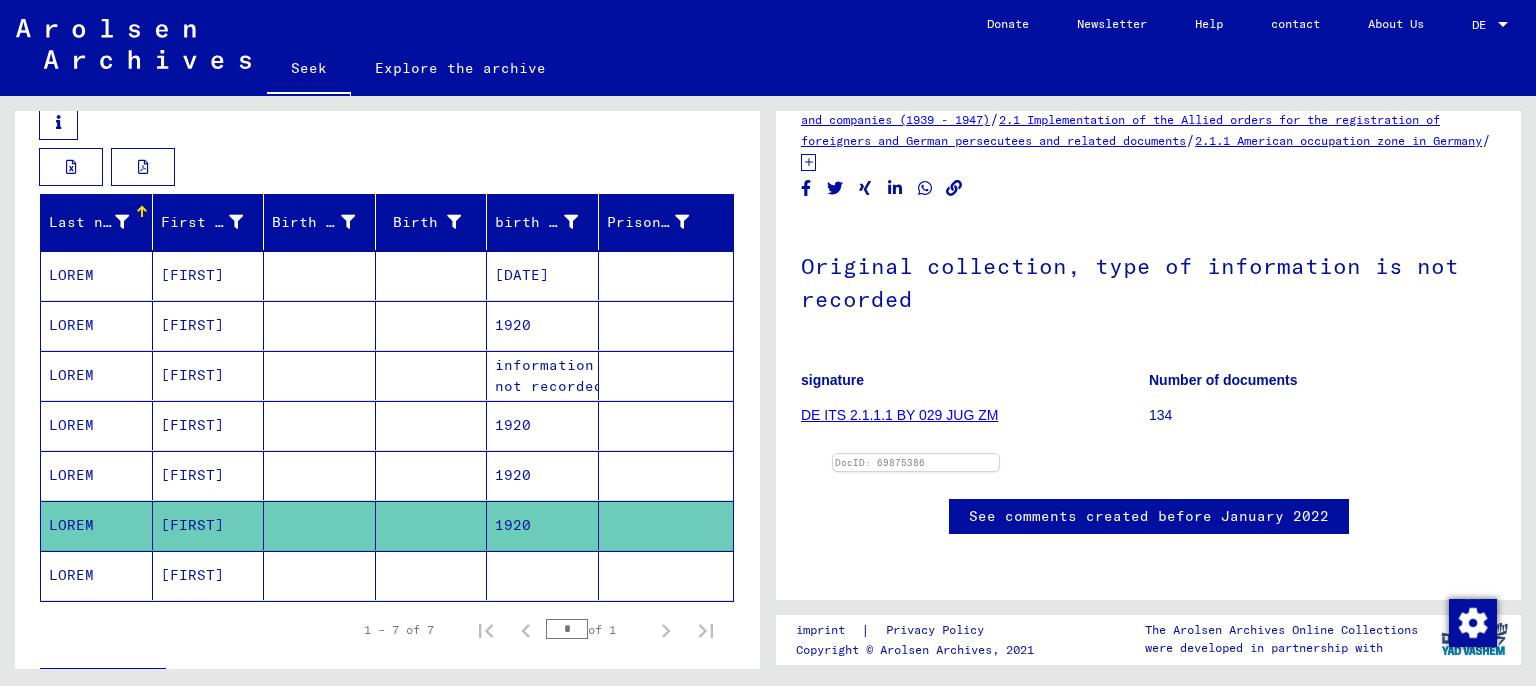 click at bounding box center [432, 275] 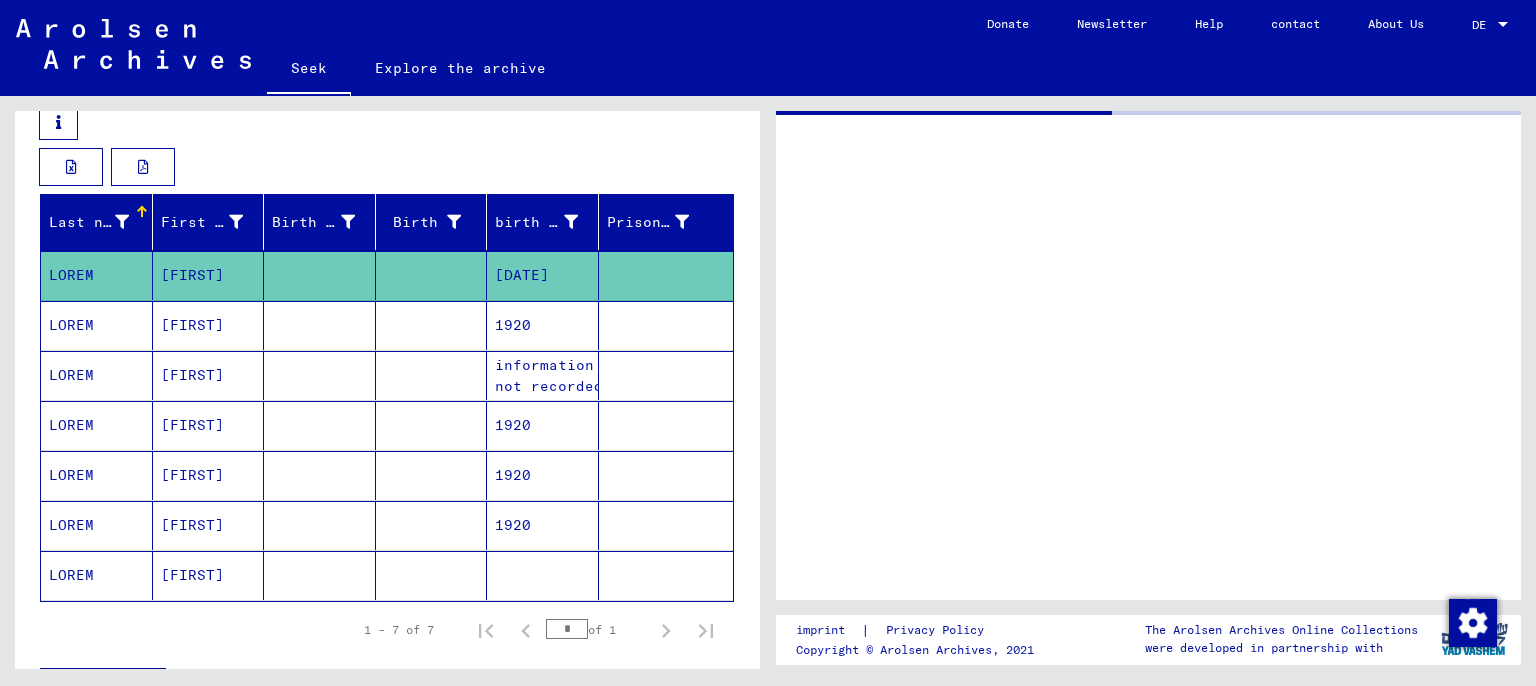 scroll, scrollTop: 0, scrollLeft: 0, axis: both 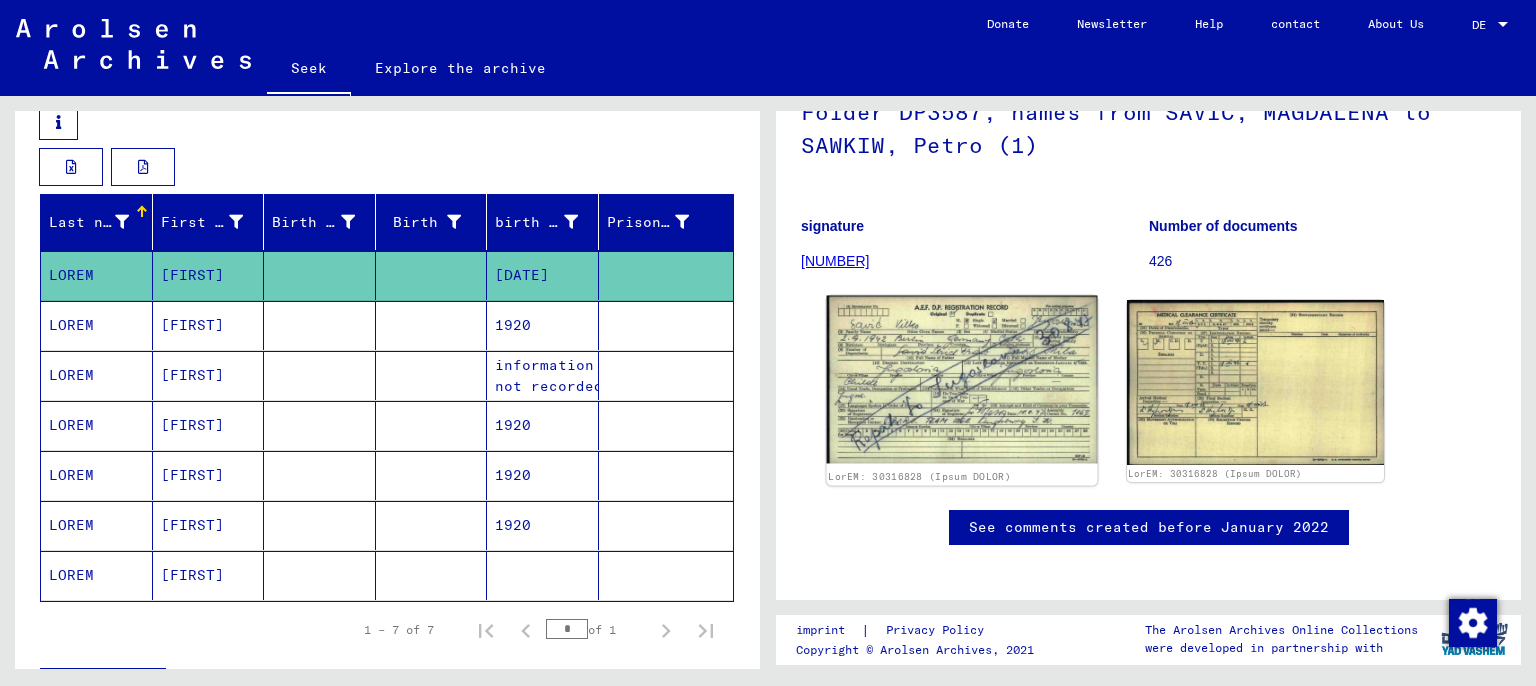 click at bounding box center (962, 380) 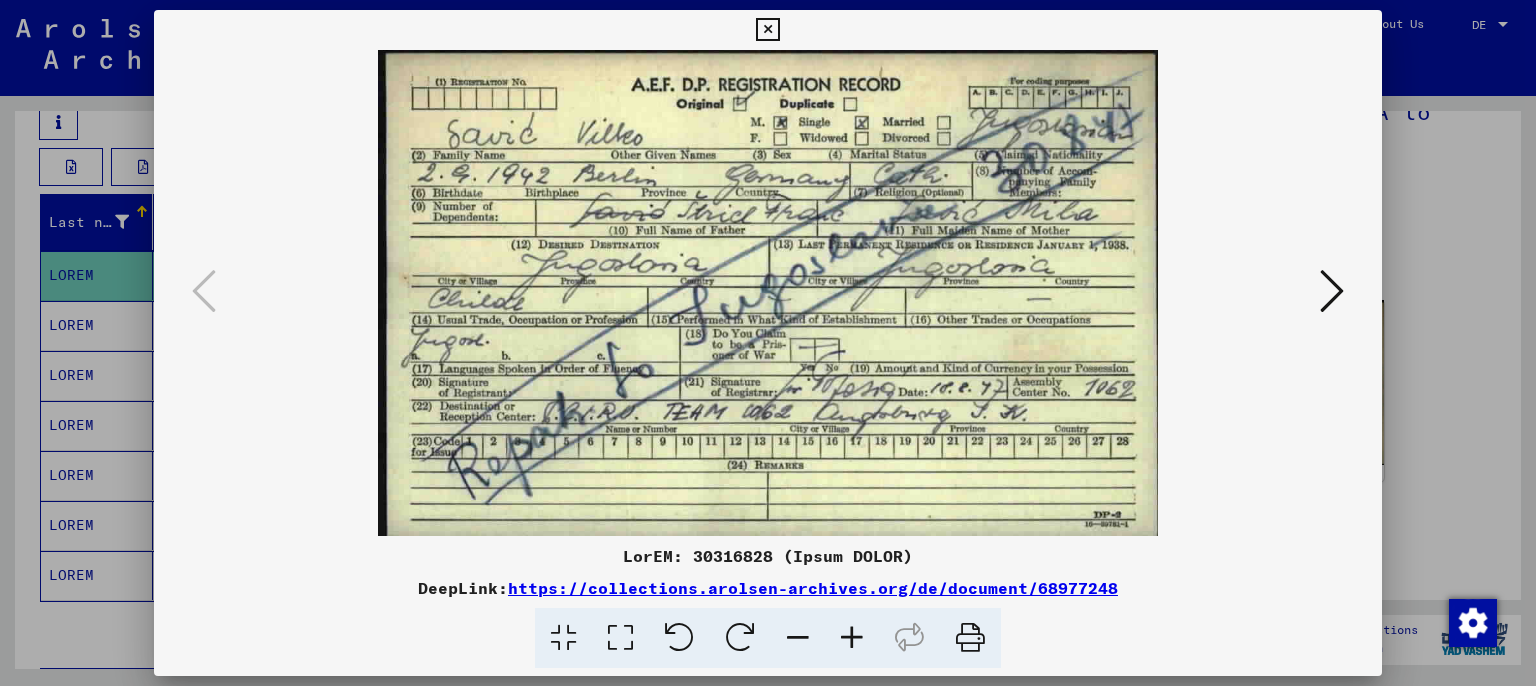 click at bounding box center (1332, 291) 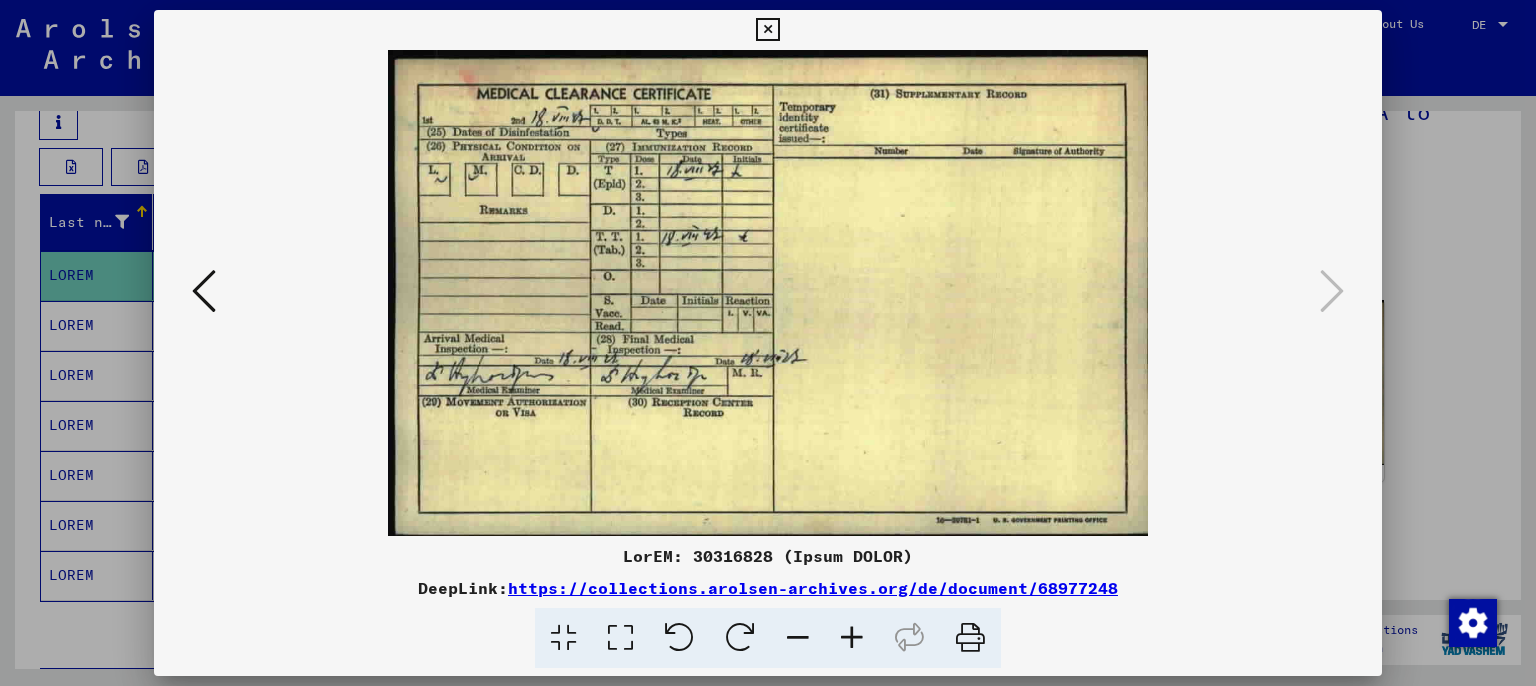 click at bounding box center [768, 293] 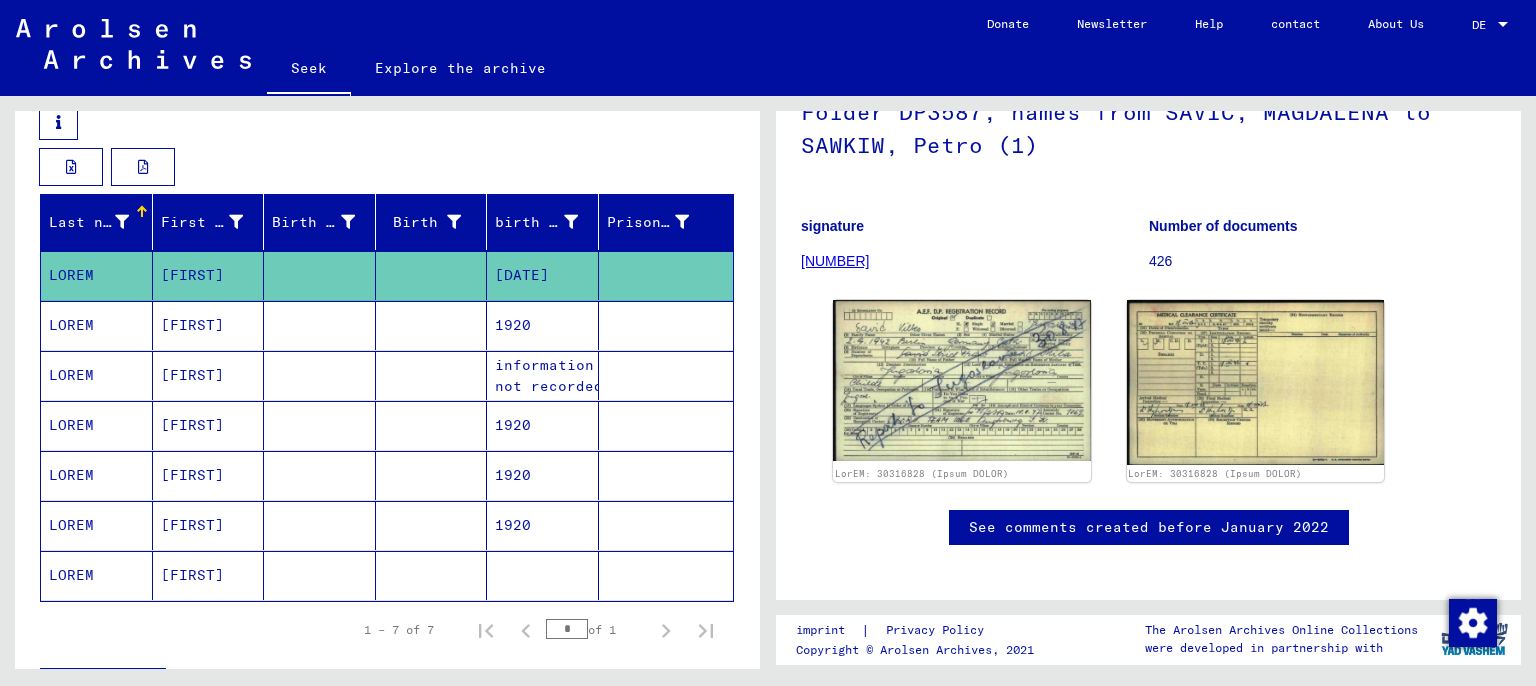 click at bounding box center (432, 275) 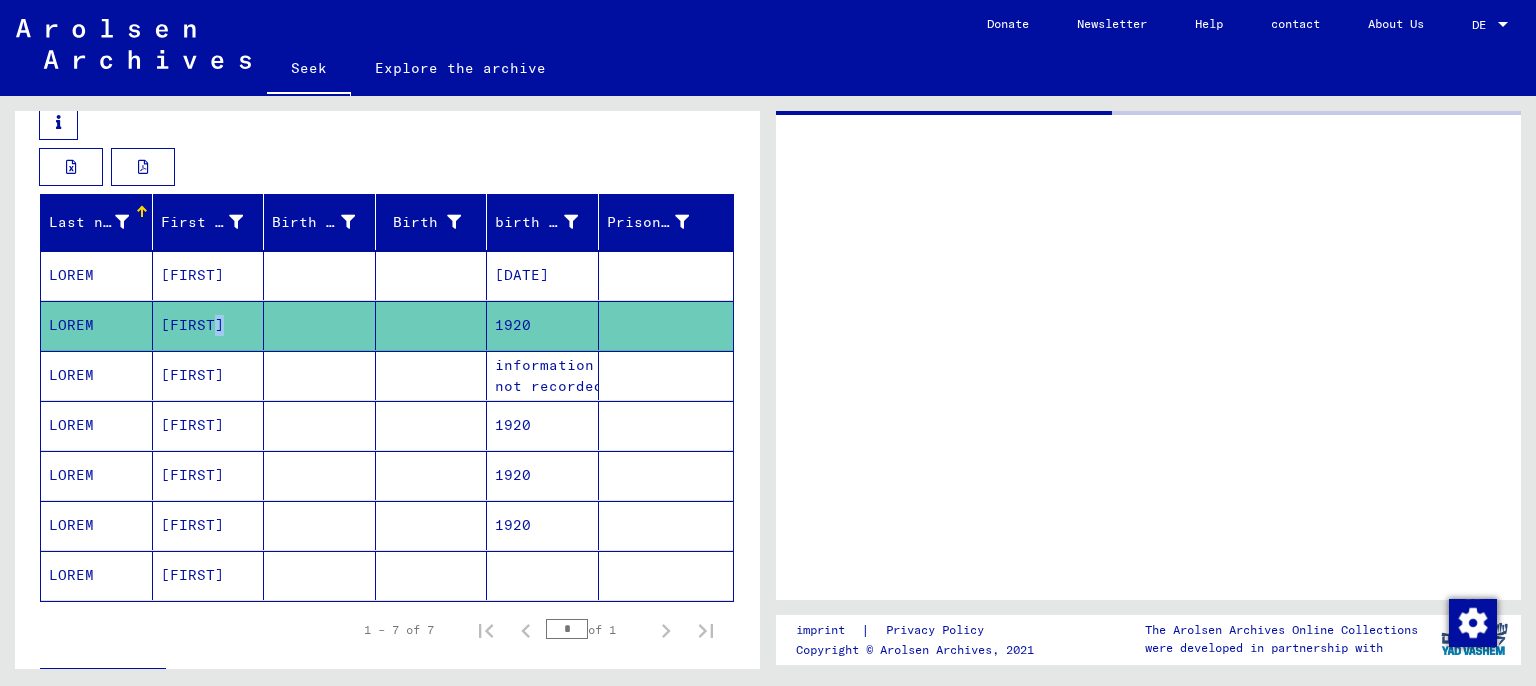 scroll, scrollTop: 0, scrollLeft: 0, axis: both 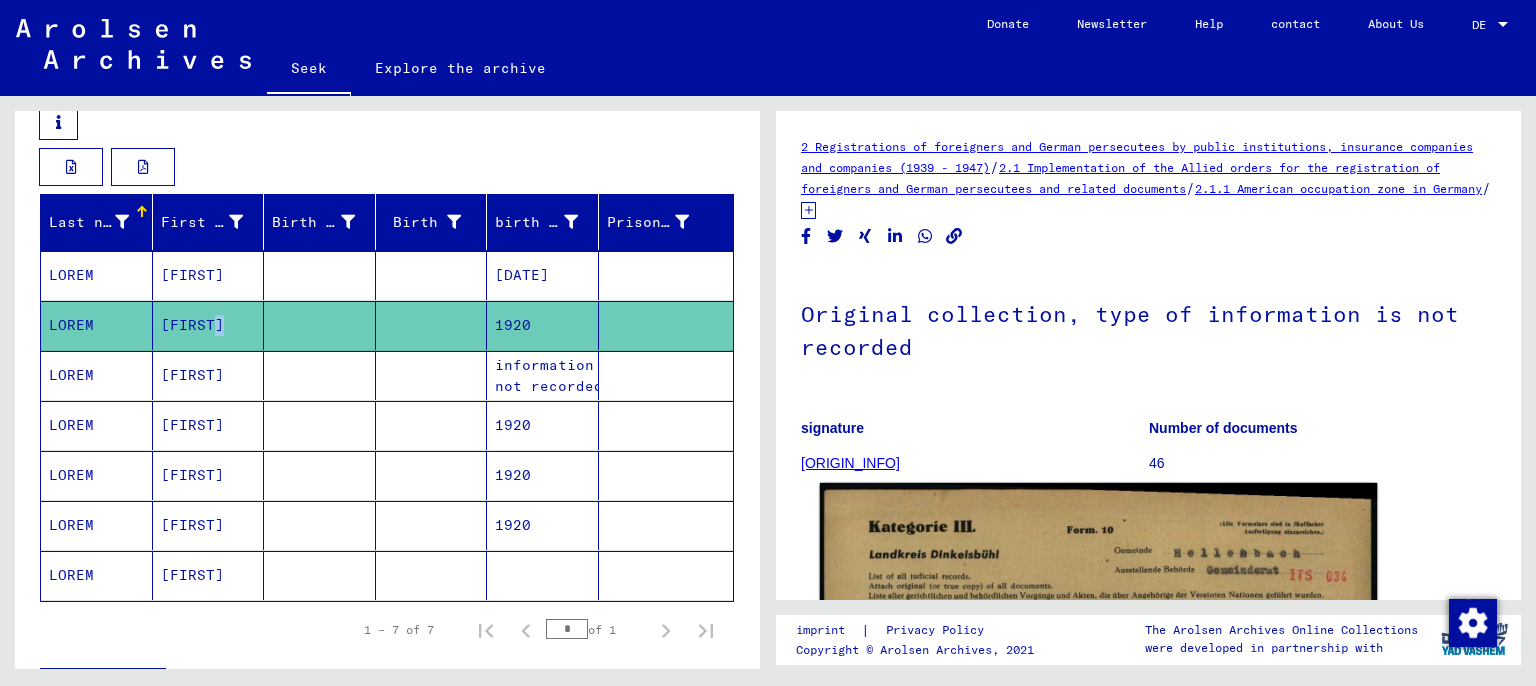 click at bounding box center [1099, 877] 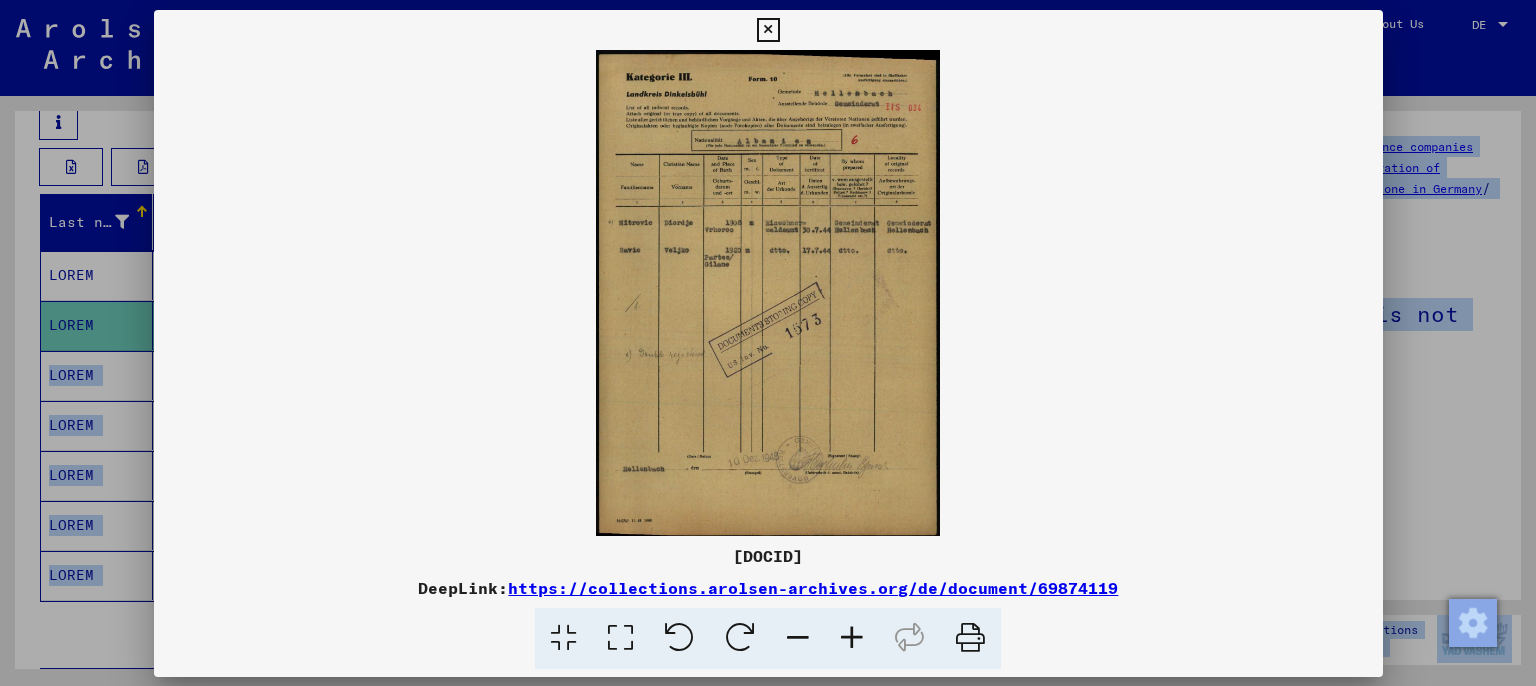 click on "LorEM: 61523855  IpsuMdol:  sitam://consectetur.adipisc-elitsedd.eiu/te/incididu/40268178" at bounding box center [768, 343] 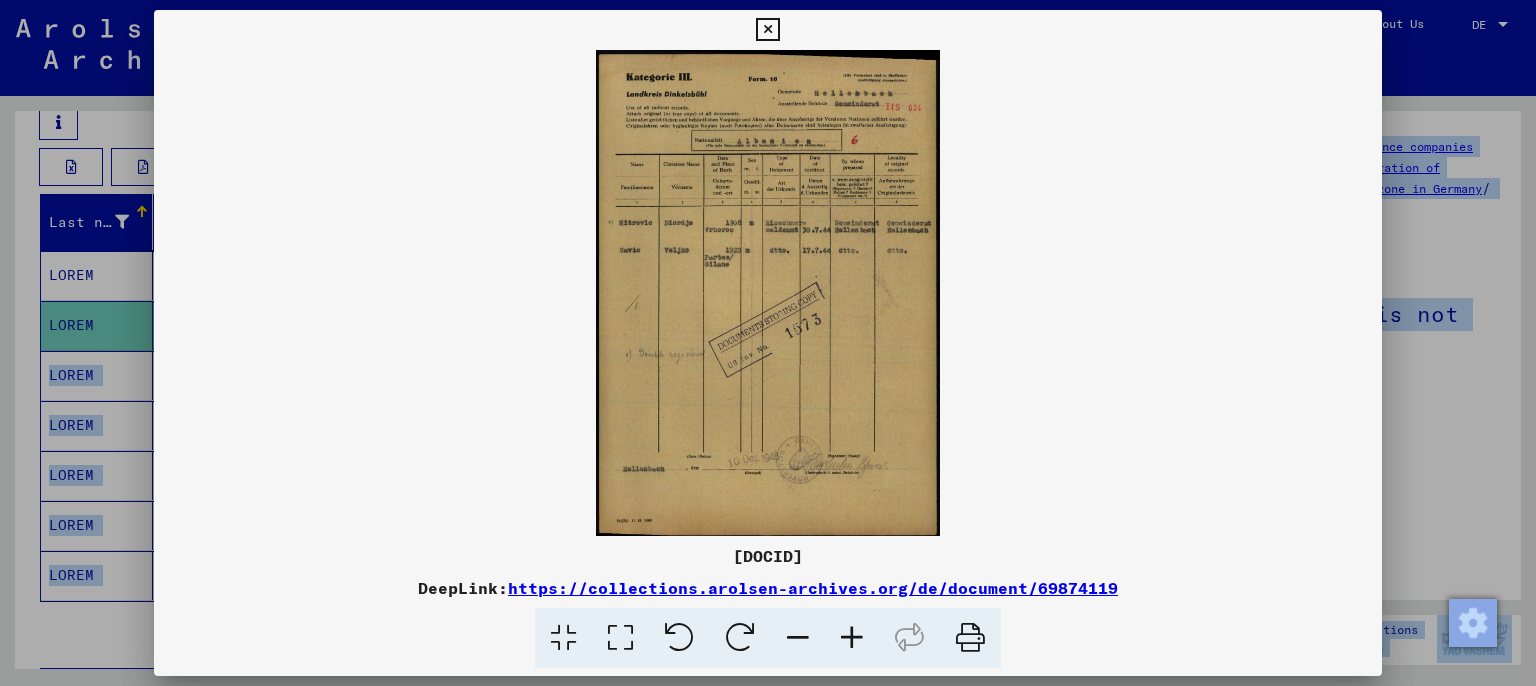 click at bounding box center (768, 293) 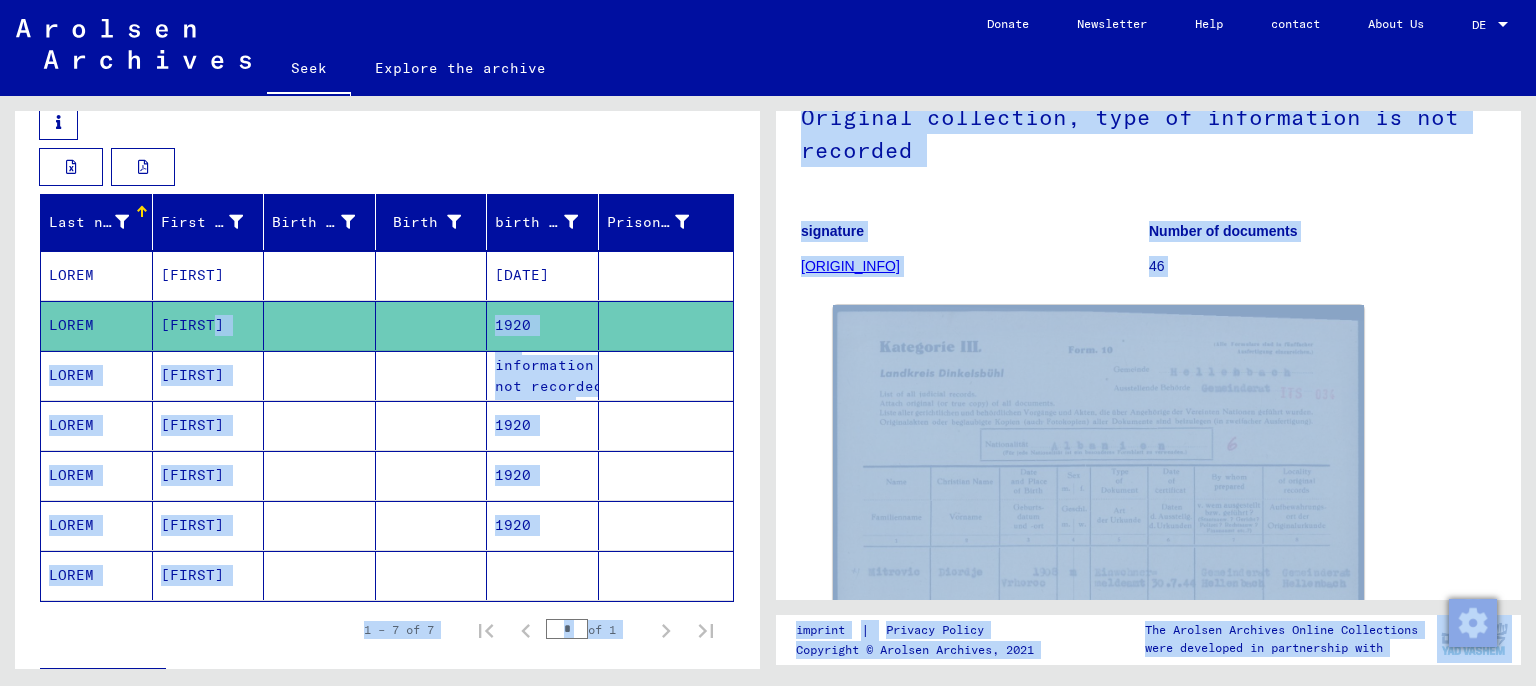 scroll, scrollTop: 240, scrollLeft: 0, axis: vertical 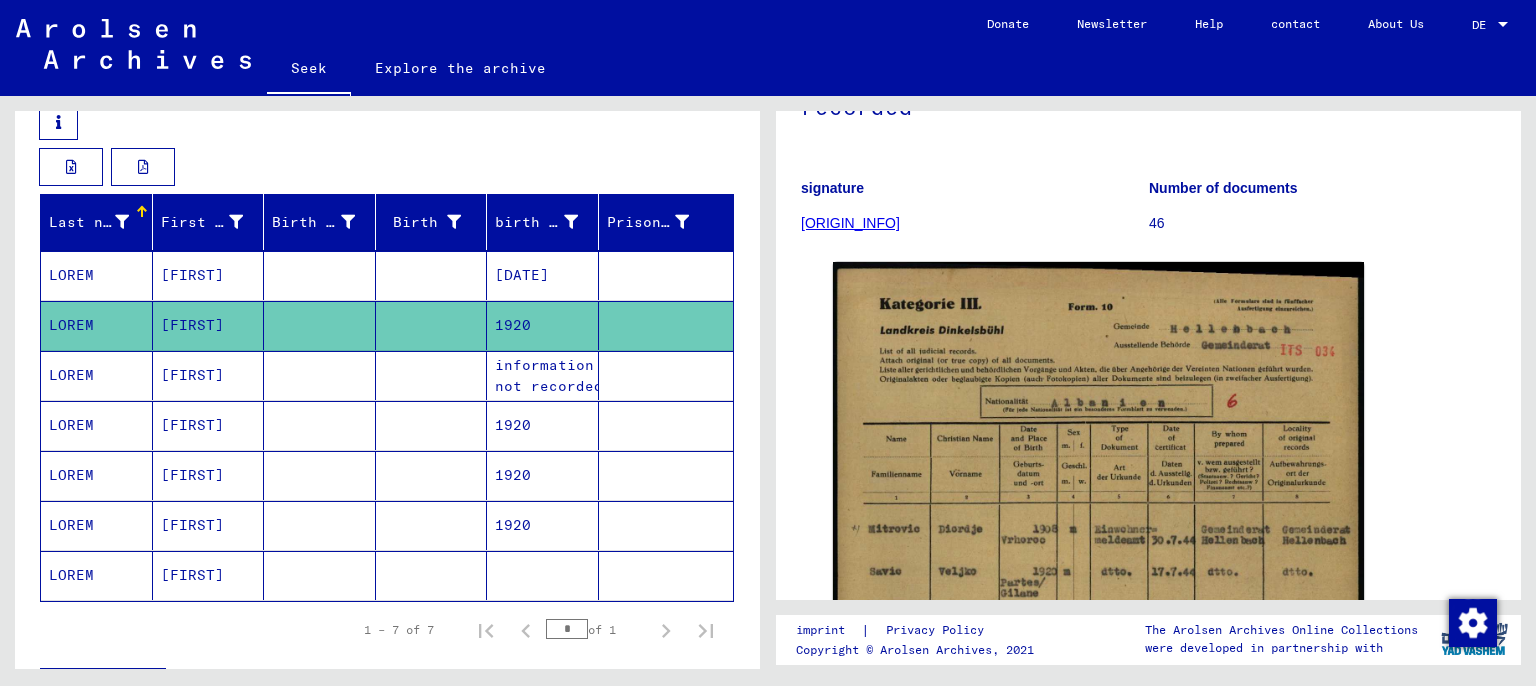 click at bounding box center (432, 275) 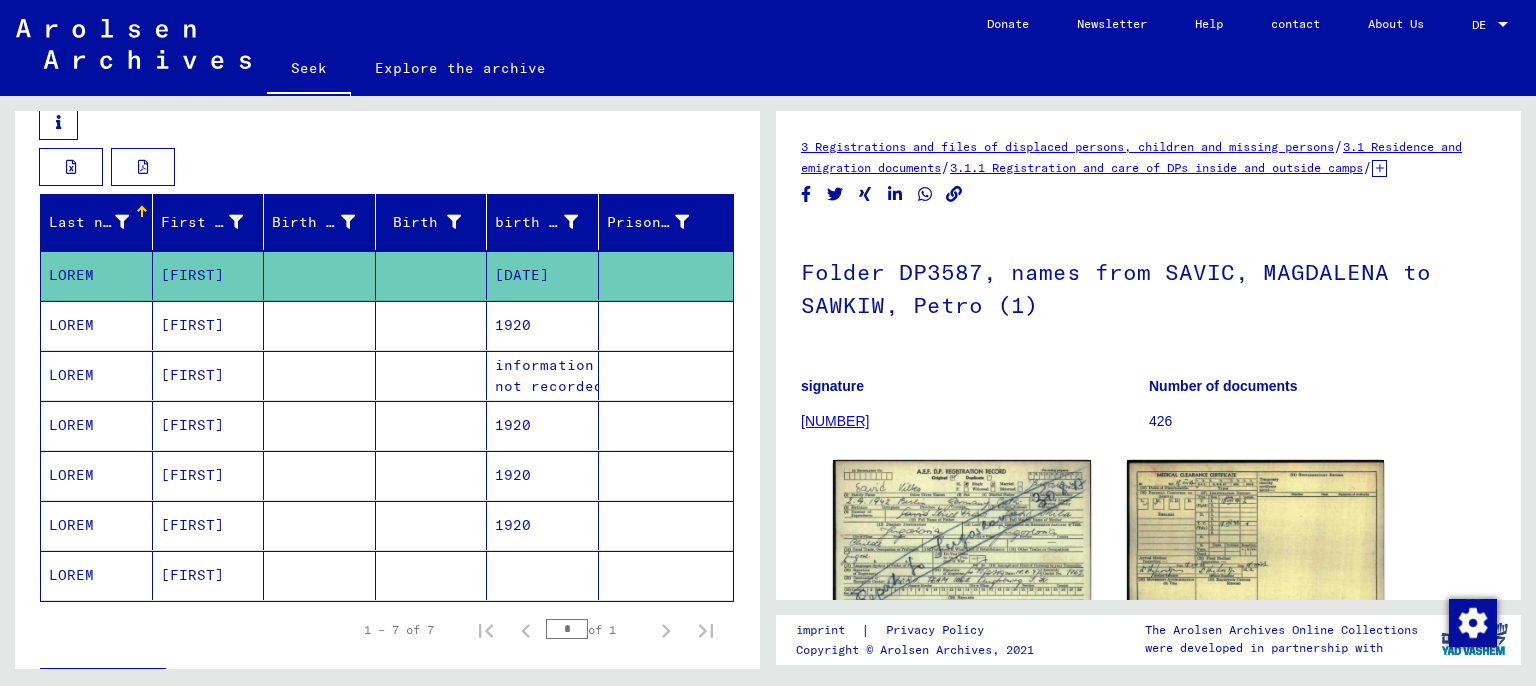 scroll, scrollTop: 0, scrollLeft: 0, axis: both 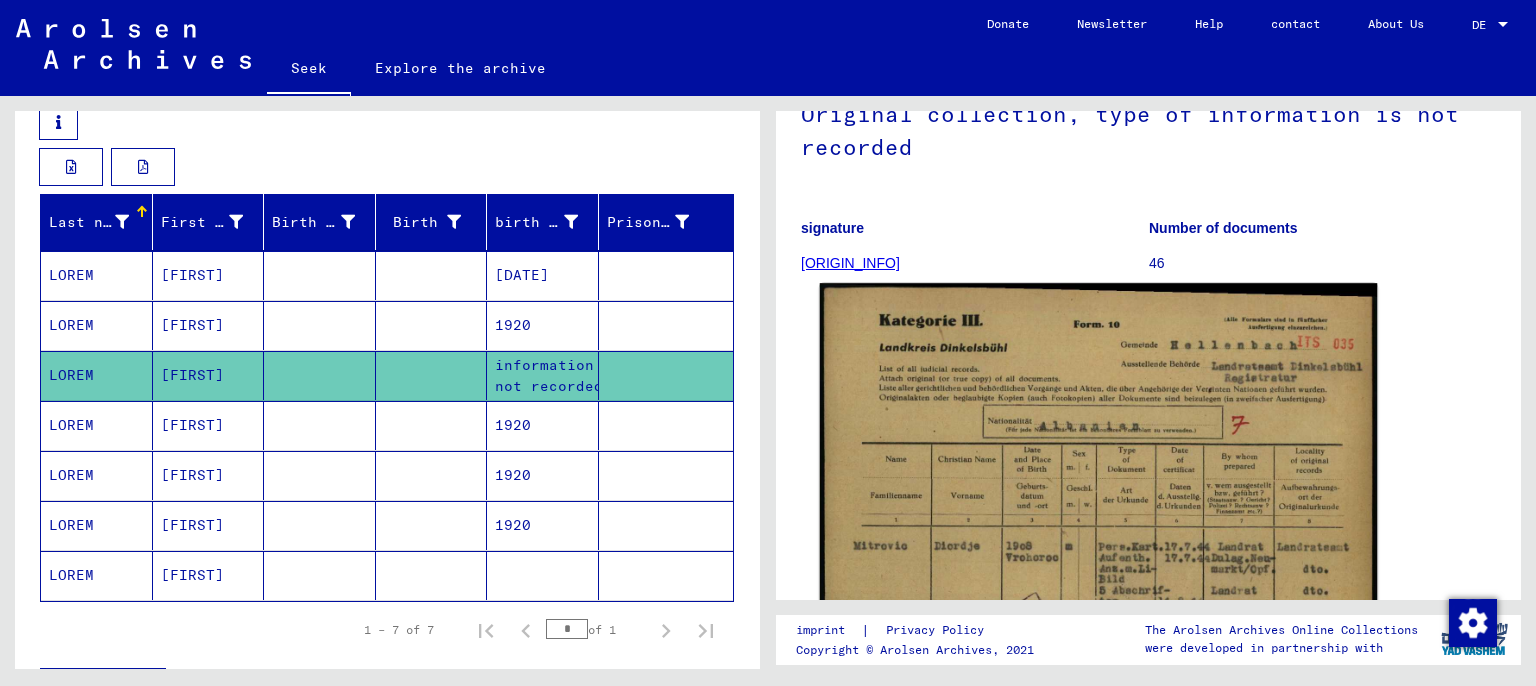 click at bounding box center (1099, 669) 